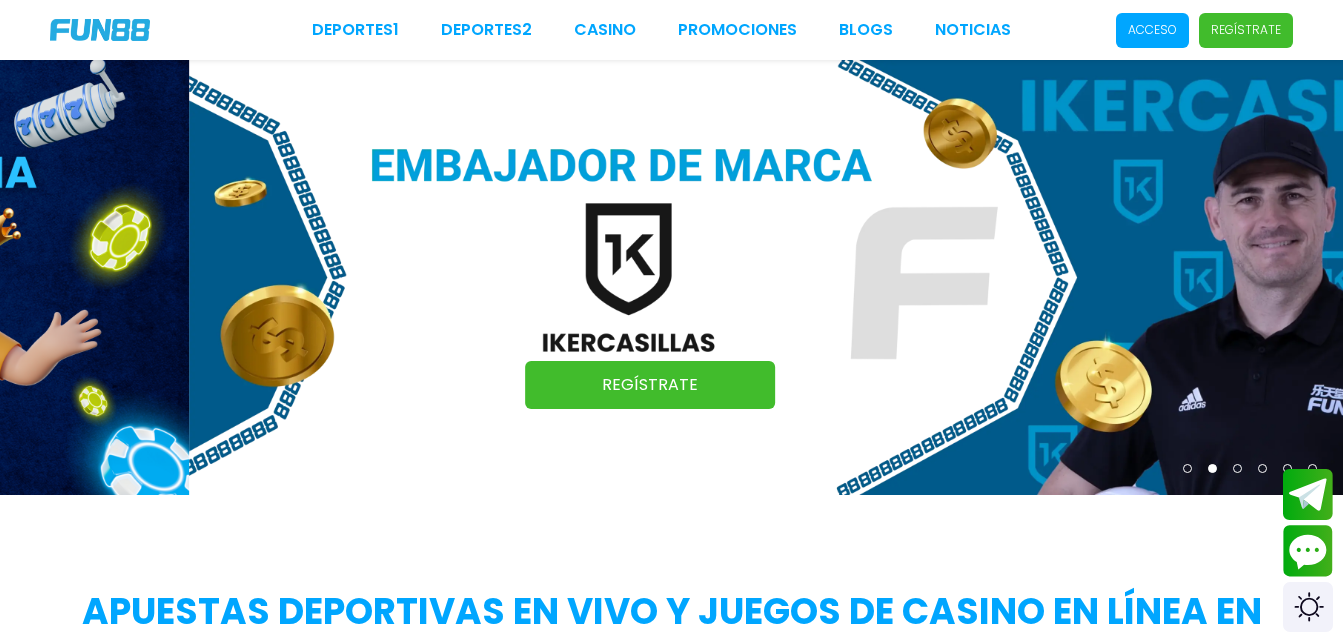 scroll, scrollTop: 0, scrollLeft: 0, axis: both 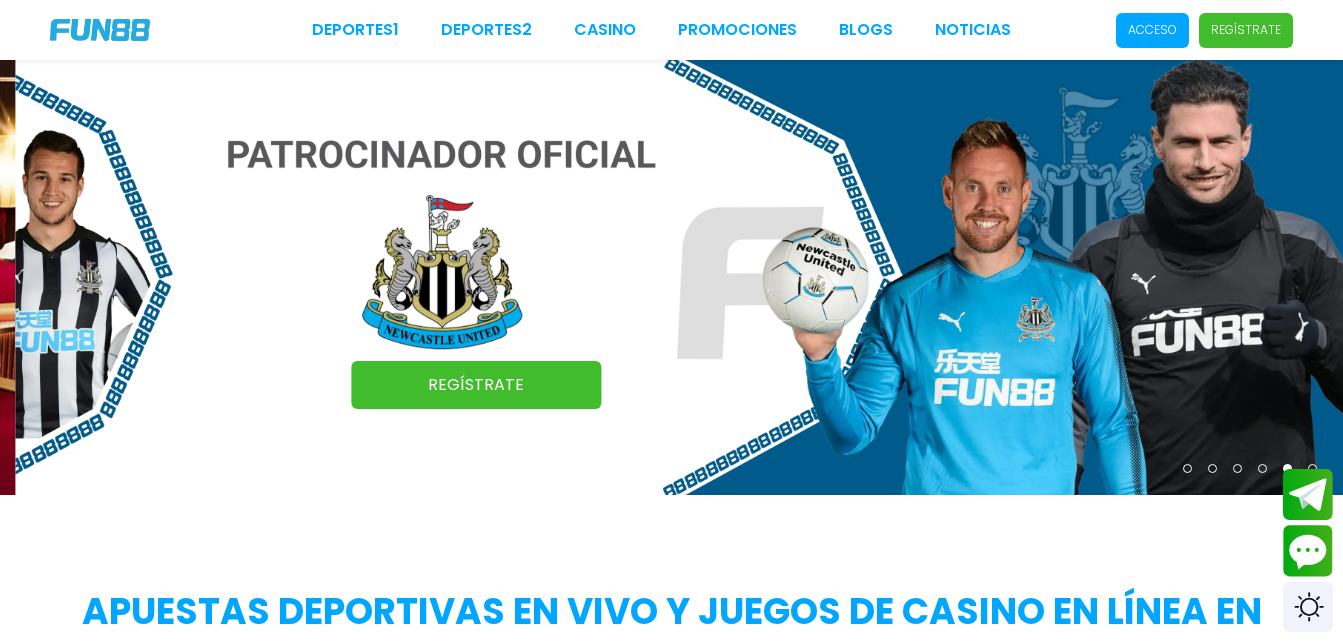click on "Acceso" at bounding box center [1152, 30] 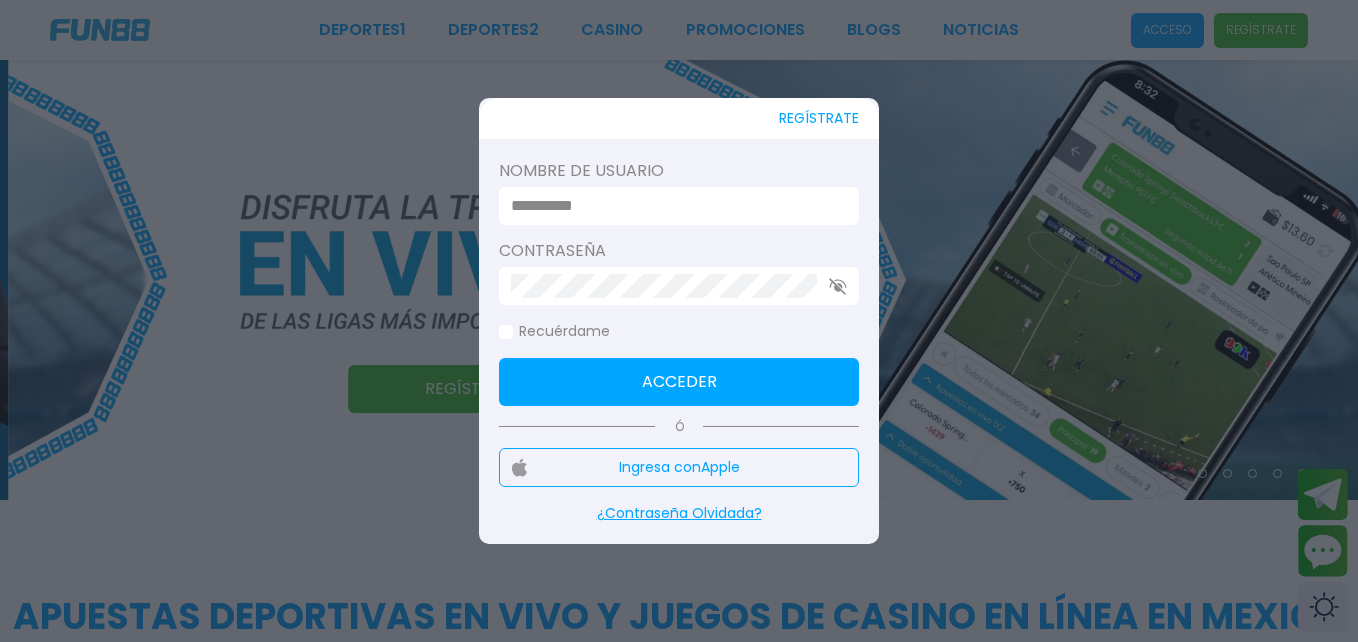 click at bounding box center (673, 206) 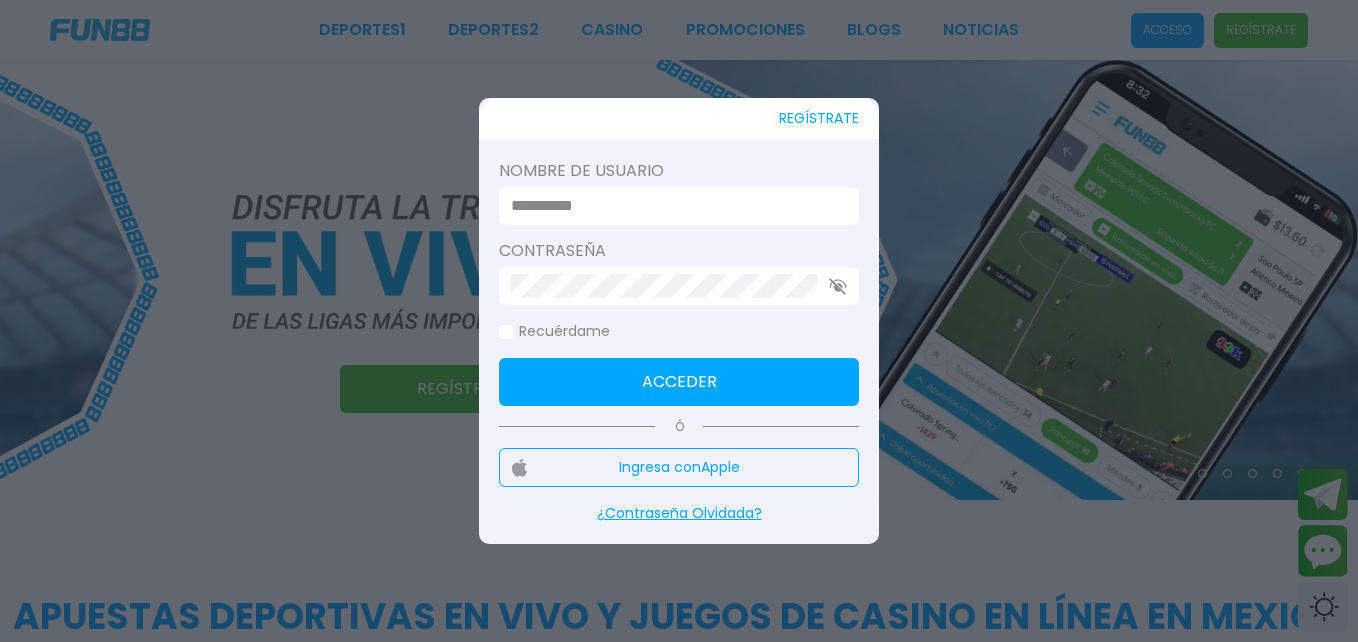 type on "*" 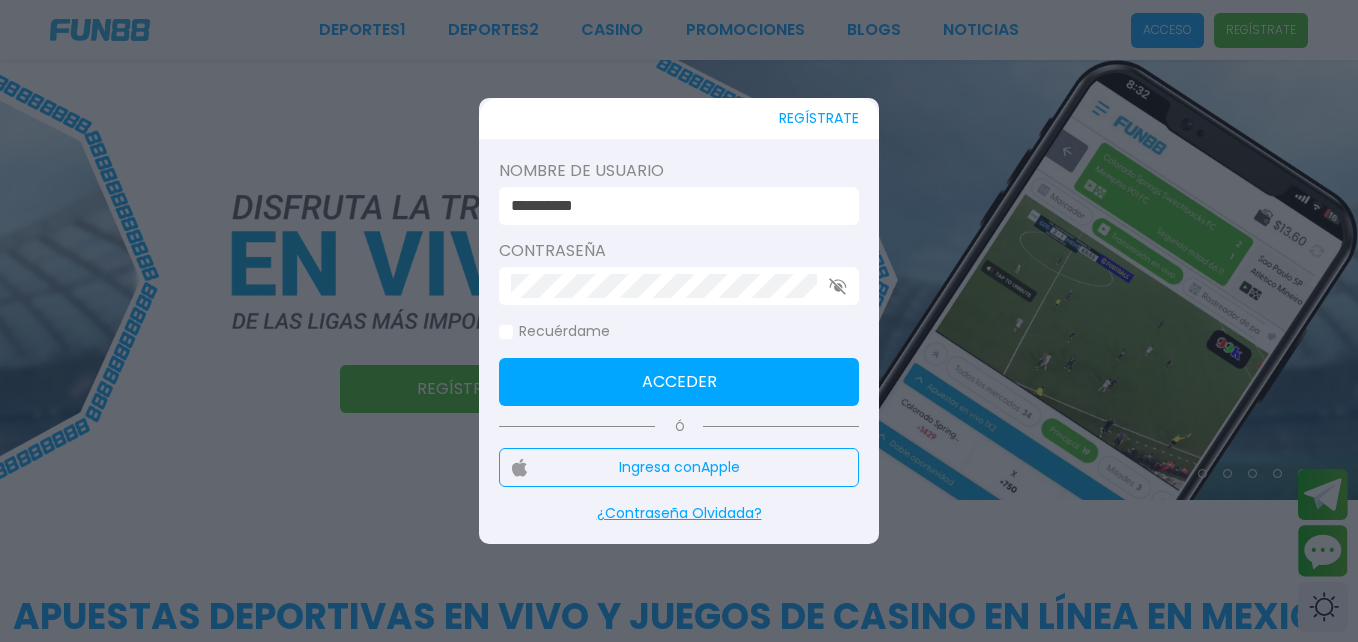 click on "Acceder" at bounding box center (679, 382) 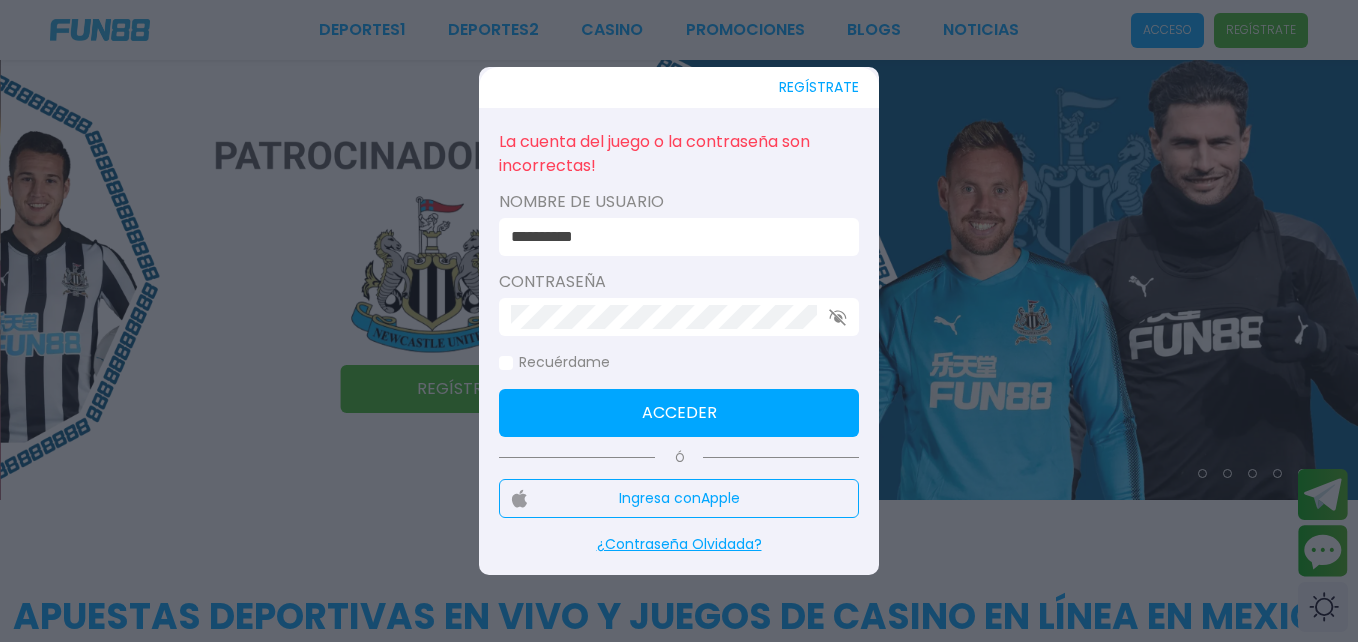 click on "**********" at bounding box center (673, 237) 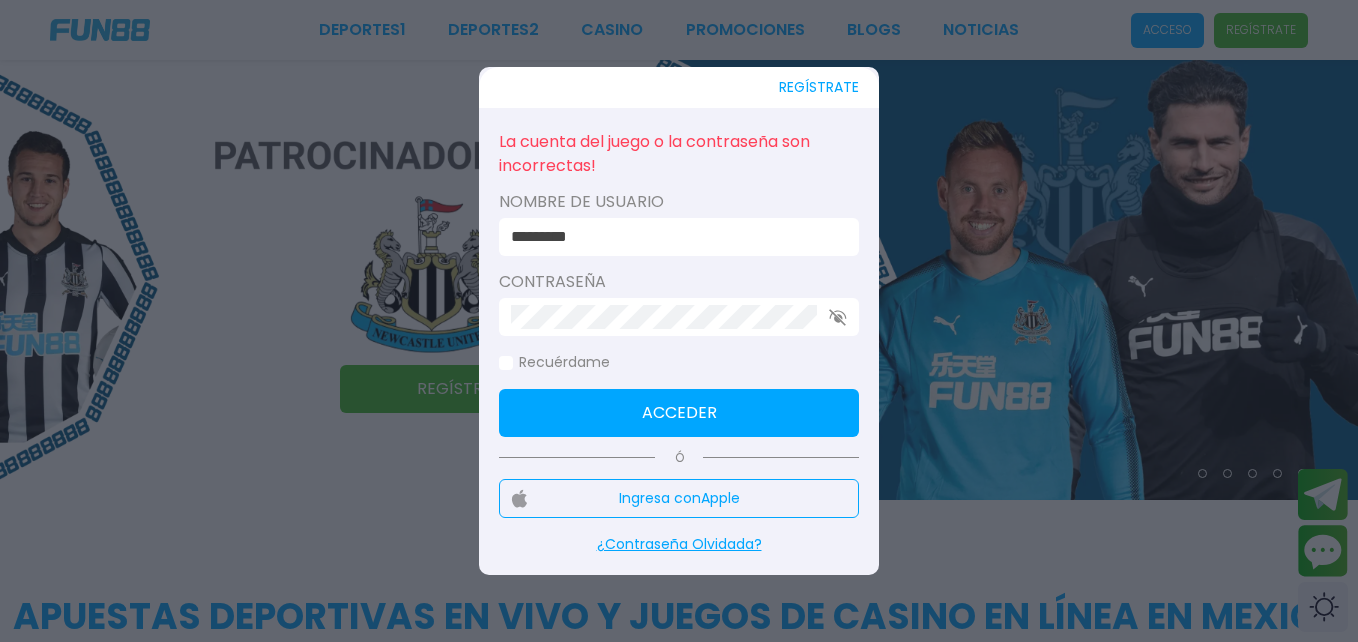 type on "*********" 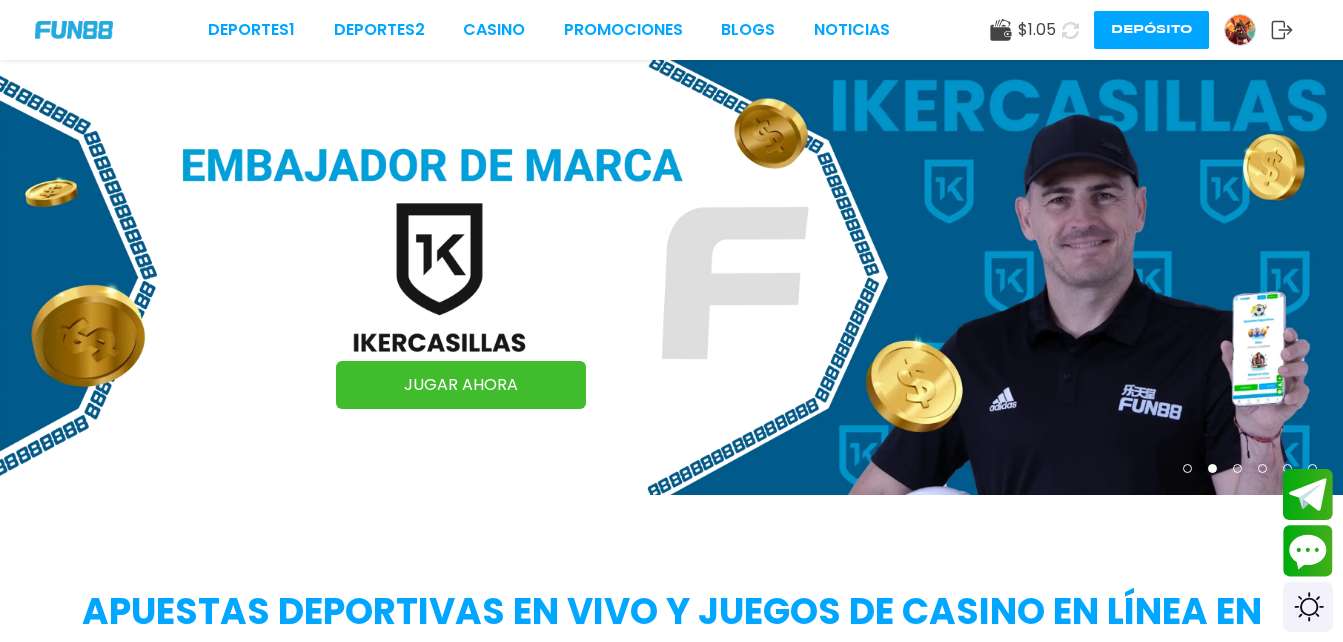 click on "Depósito" at bounding box center [1151, 30] 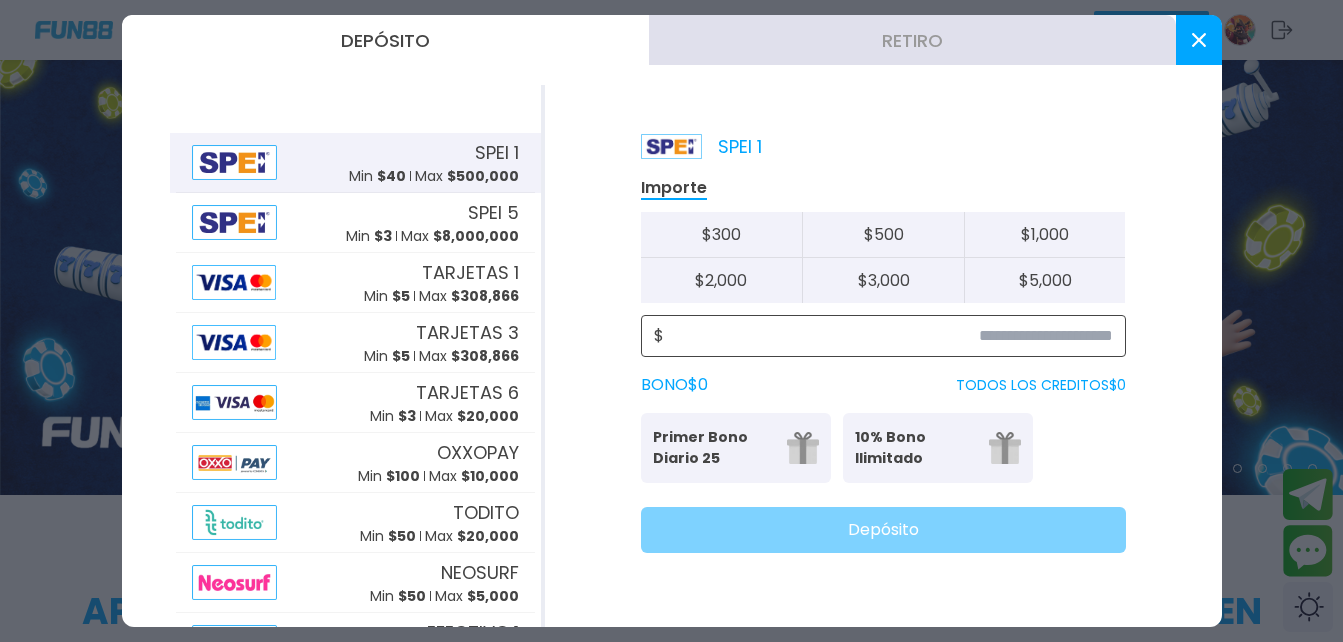 click at bounding box center [888, 336] 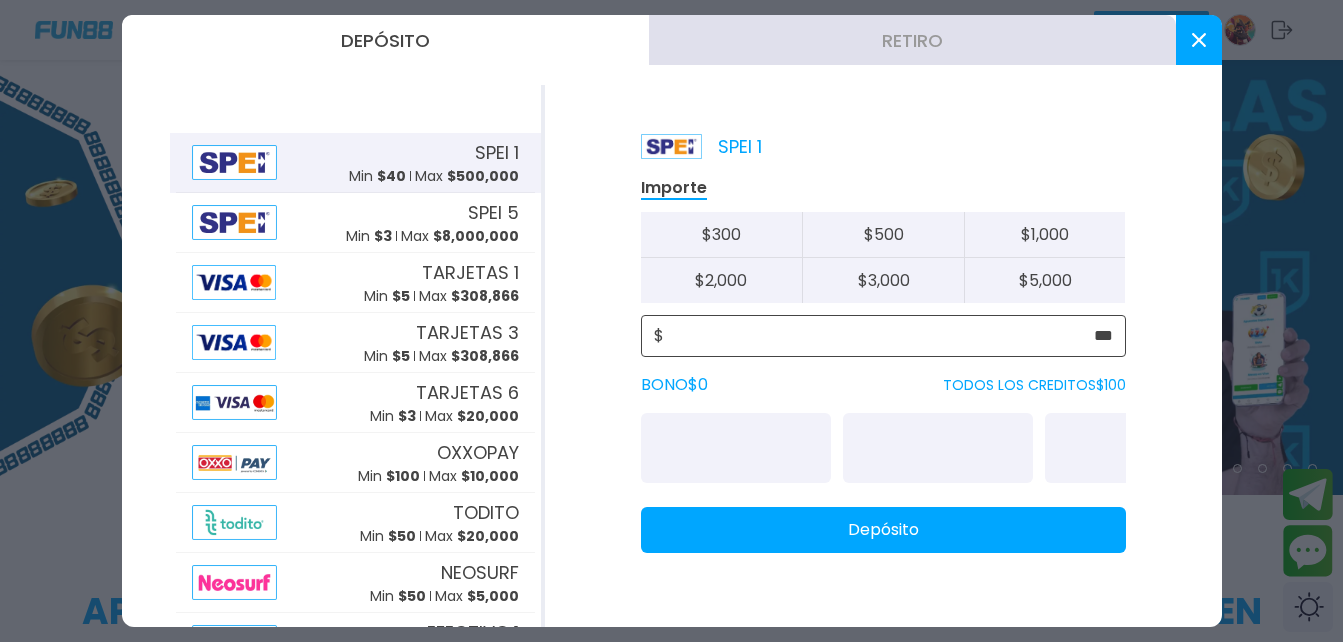 type on "***" 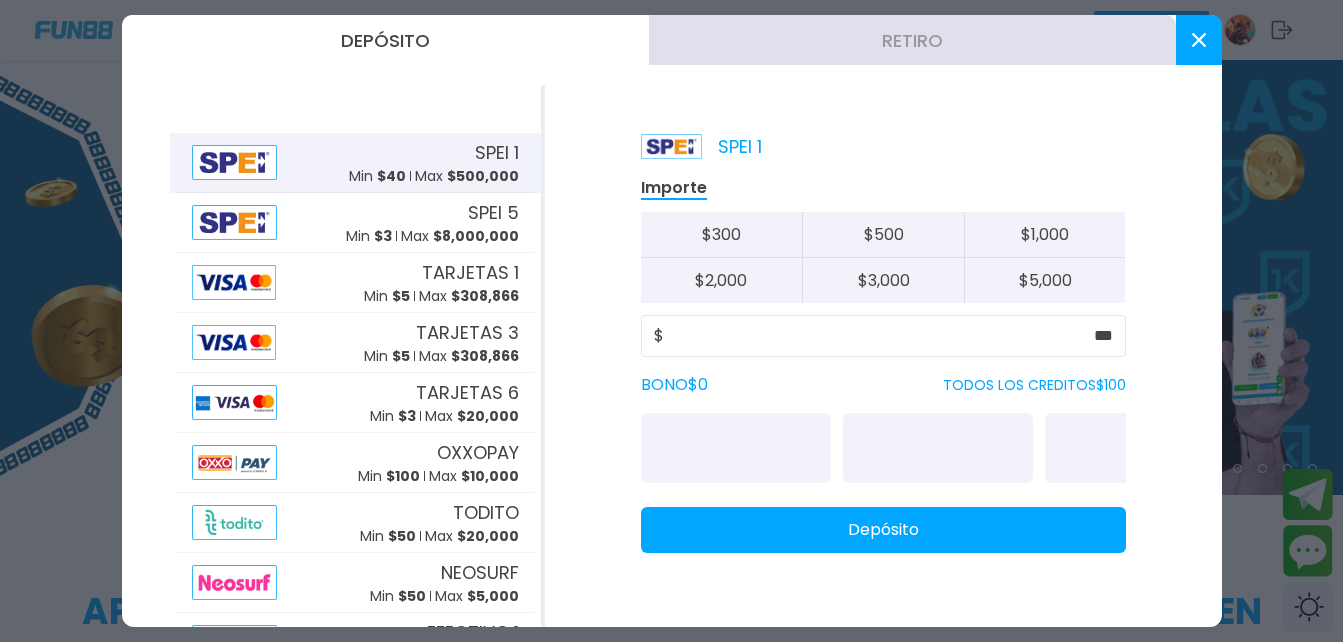 click on "Depósito" at bounding box center (883, 530) 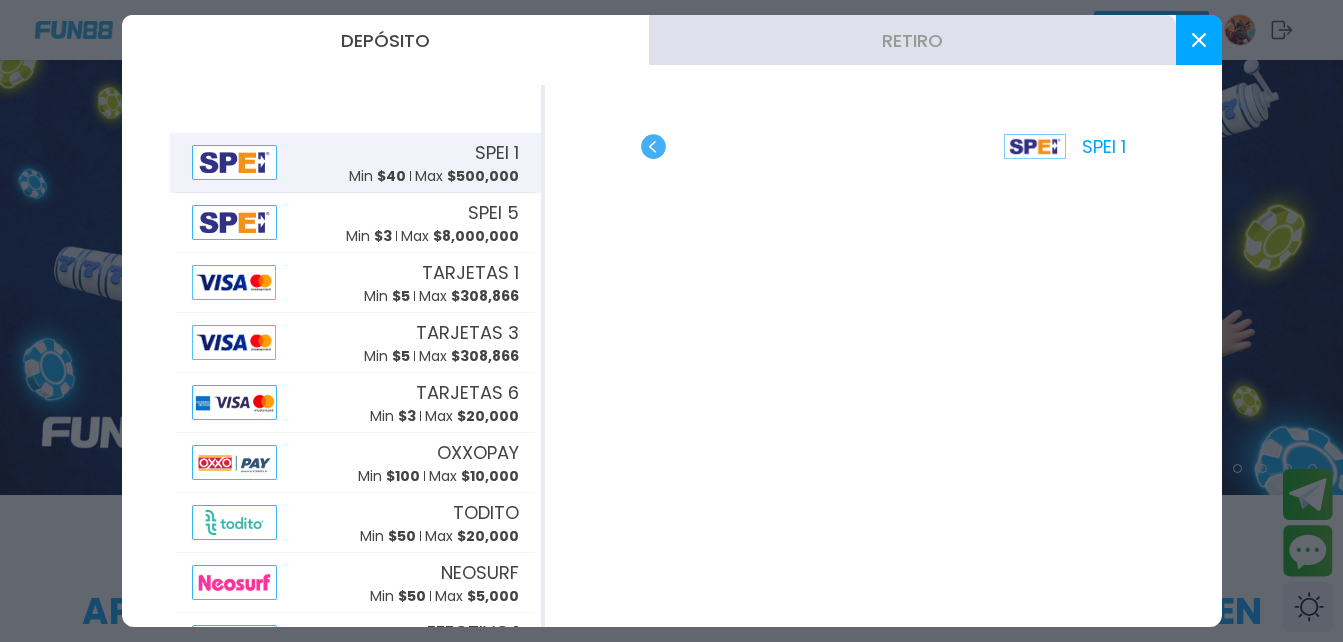 click 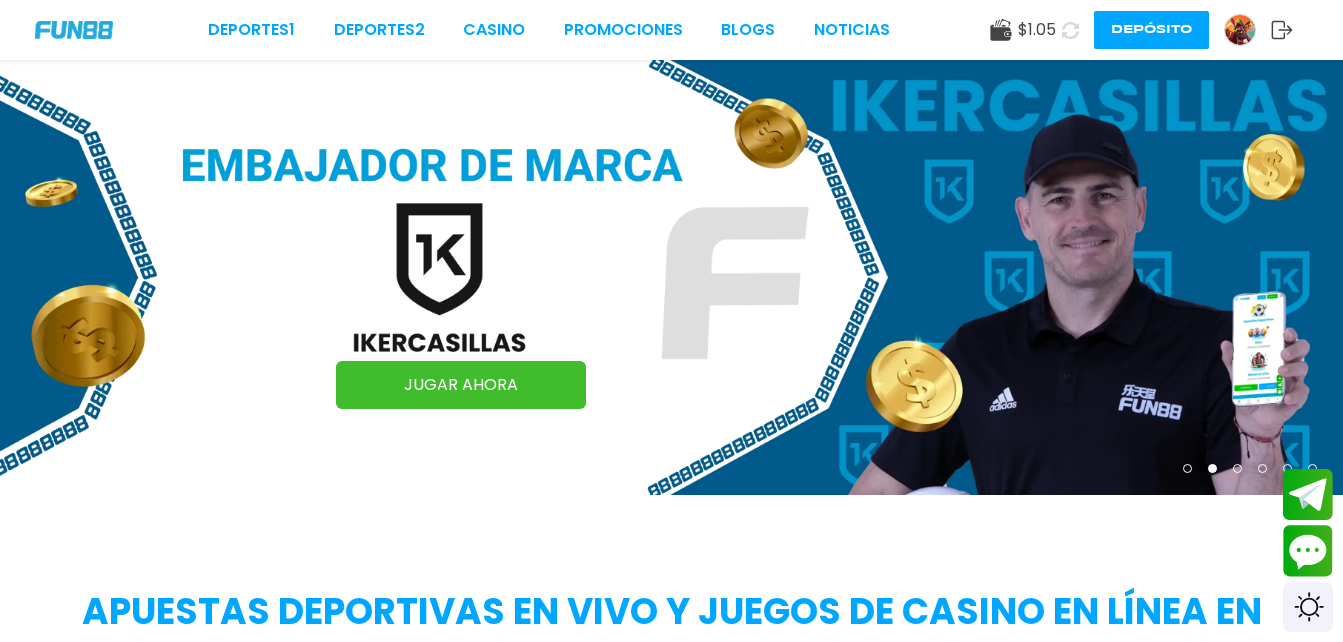 click at bounding box center (1070, 30) 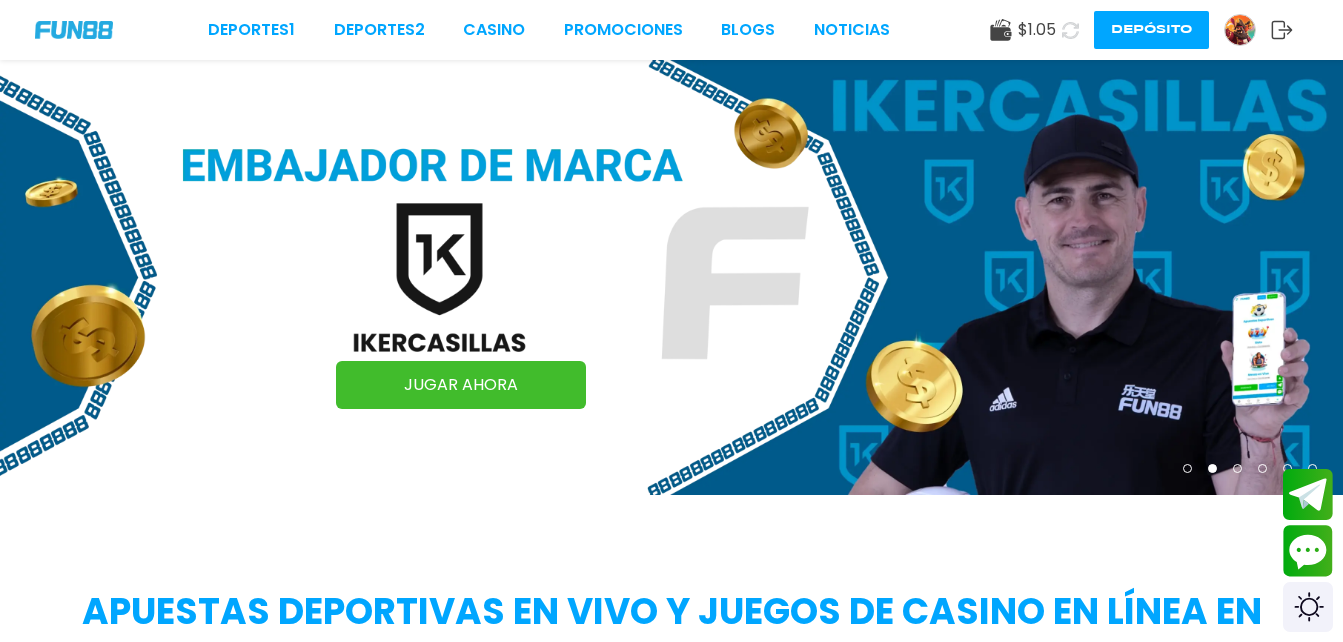 click at bounding box center (1070, 30) 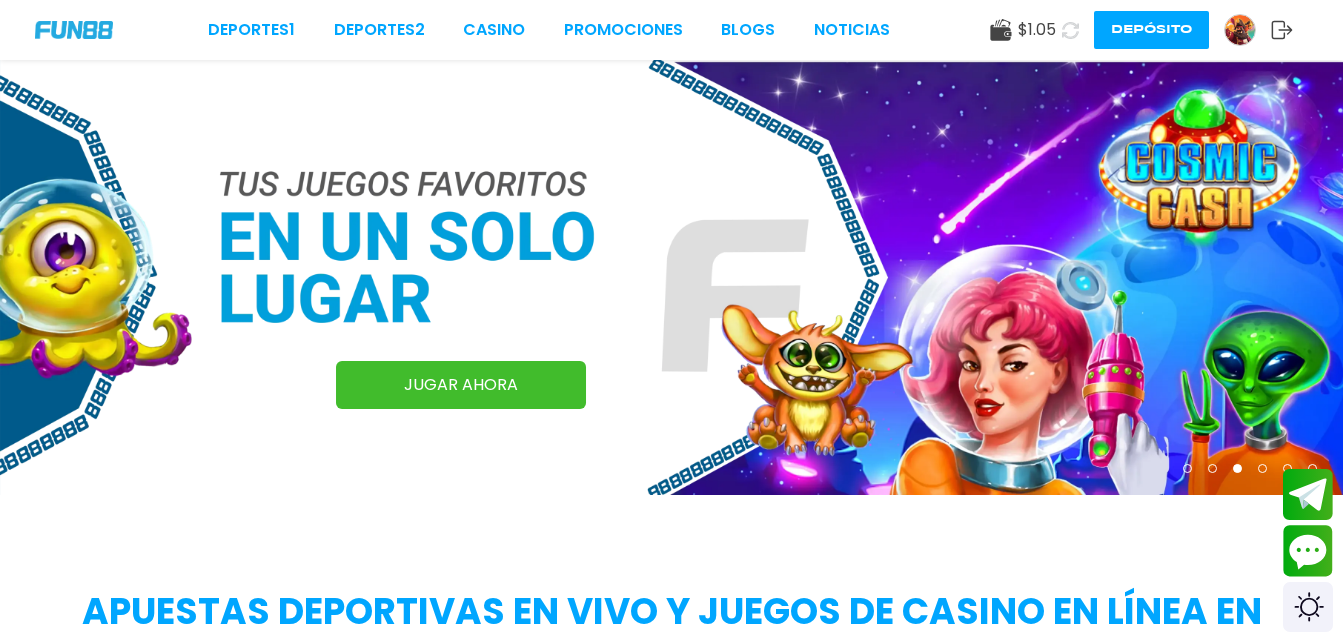 click at bounding box center (1070, 30) 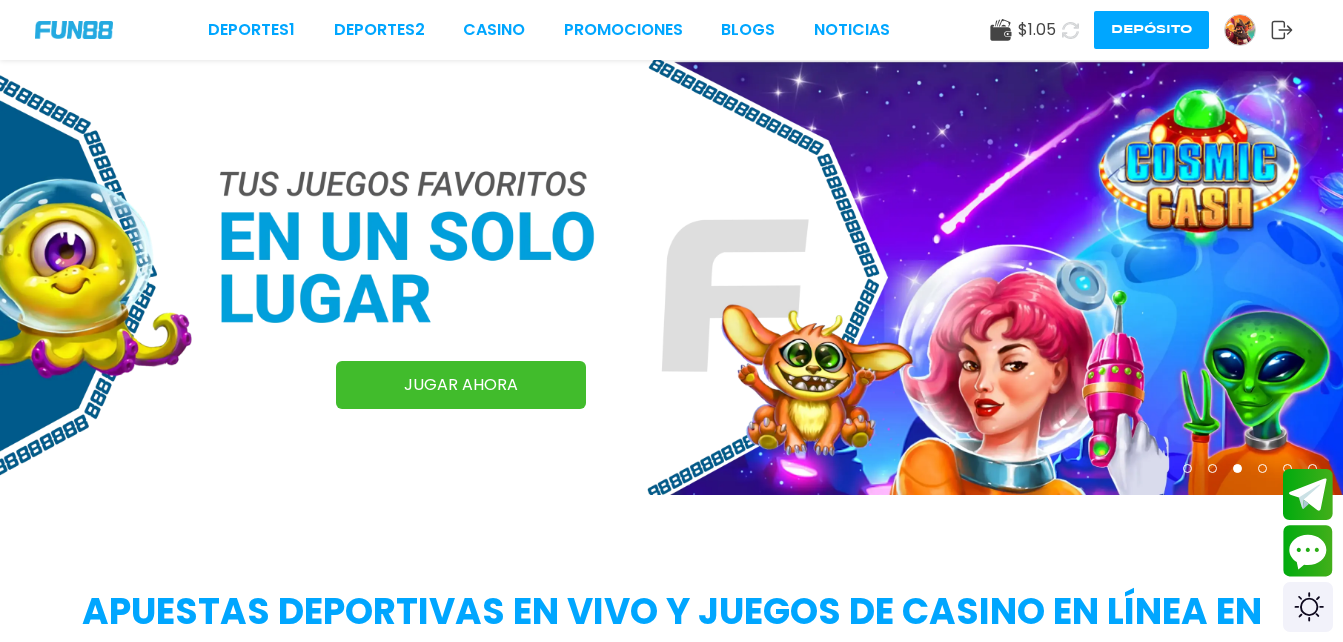 click at bounding box center (1071, 30) 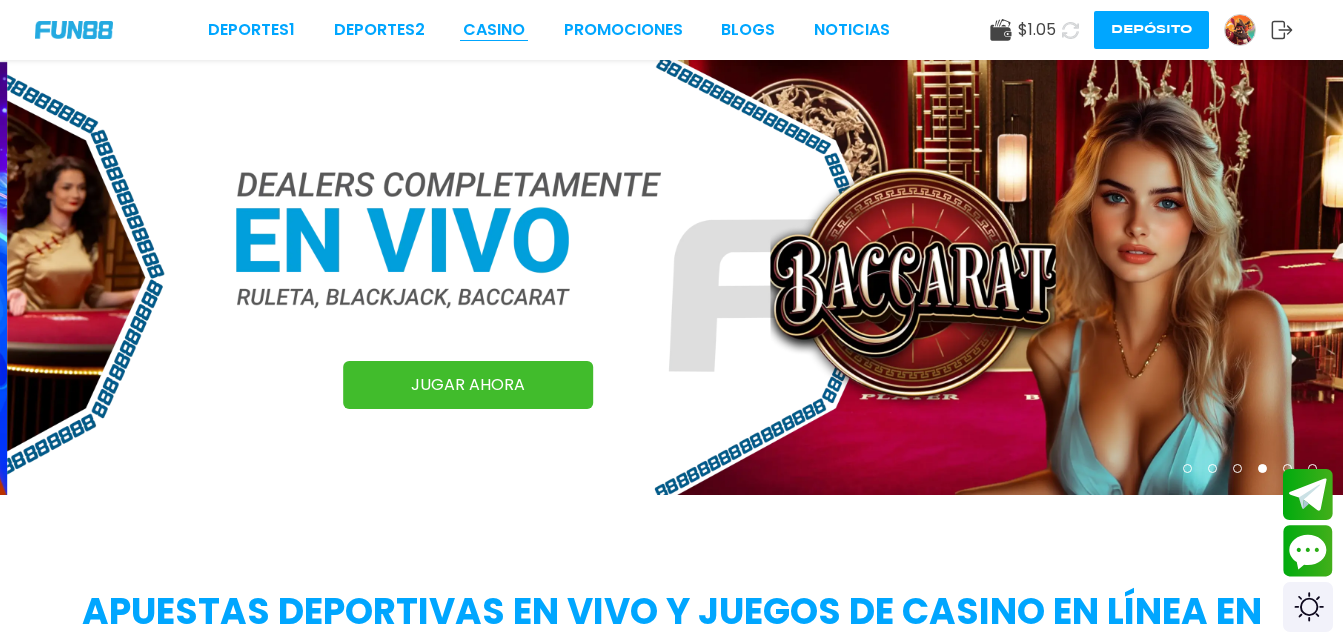 click on "CASINO" at bounding box center [494, 30] 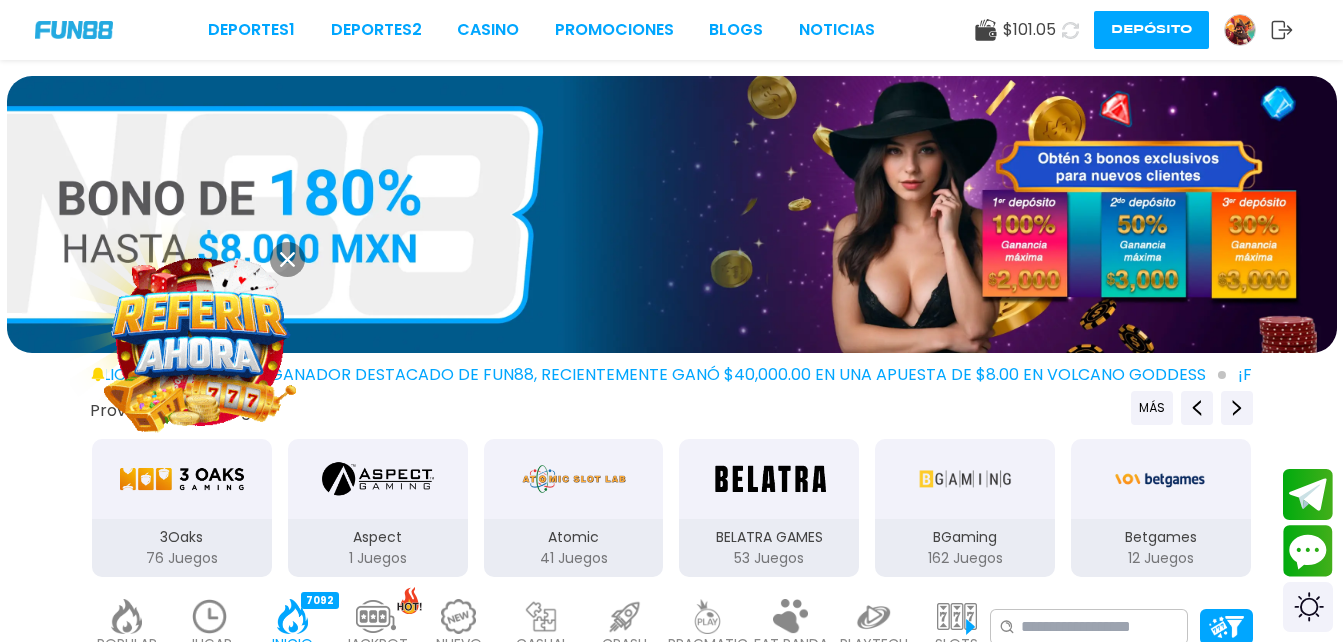 scroll, scrollTop: 678, scrollLeft: 0, axis: vertical 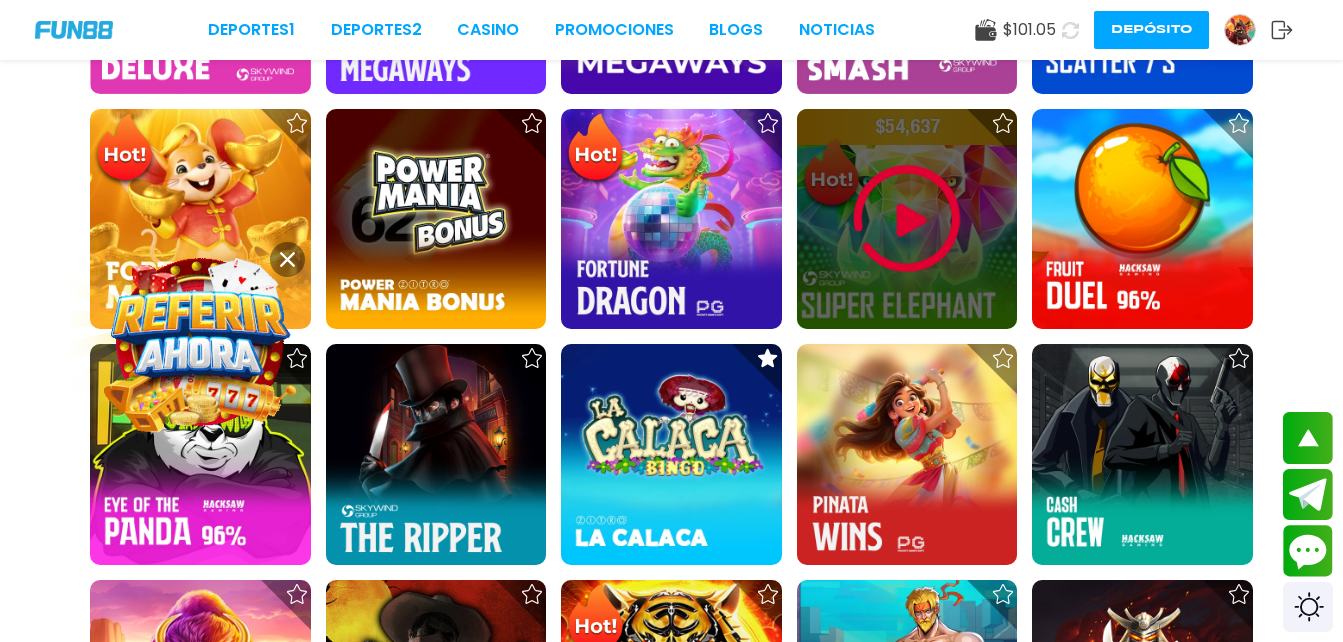 click at bounding box center [907, 219] 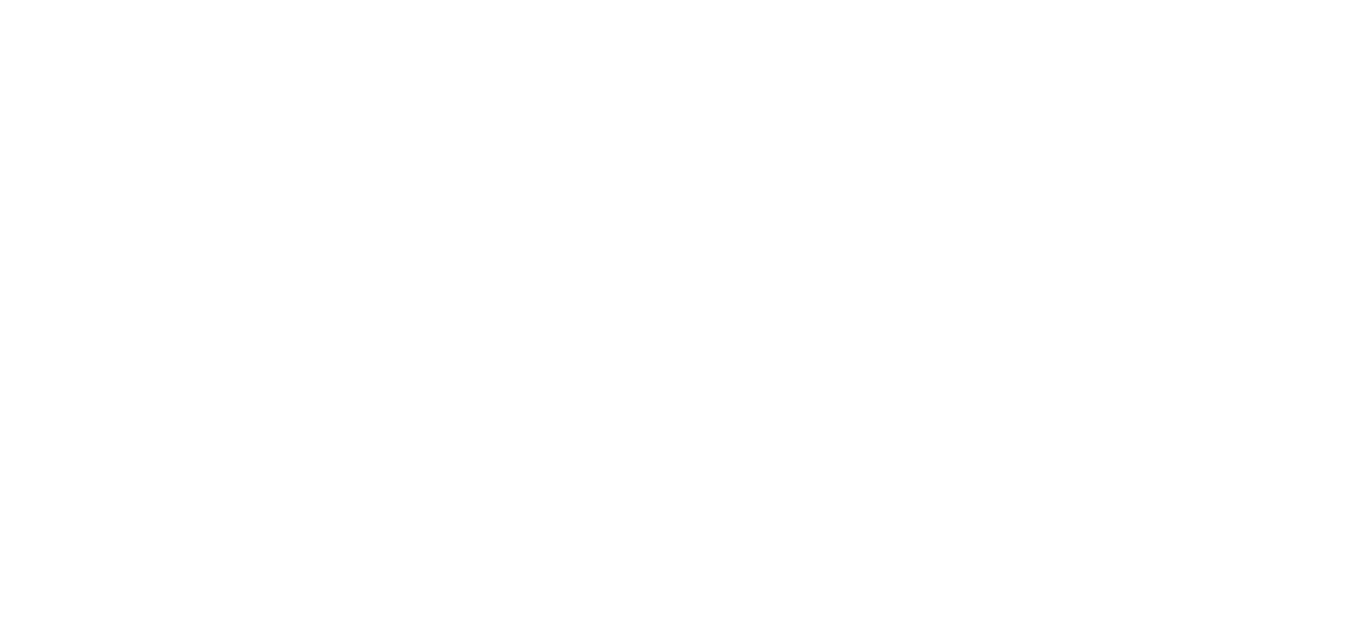 scroll, scrollTop: 0, scrollLeft: 0, axis: both 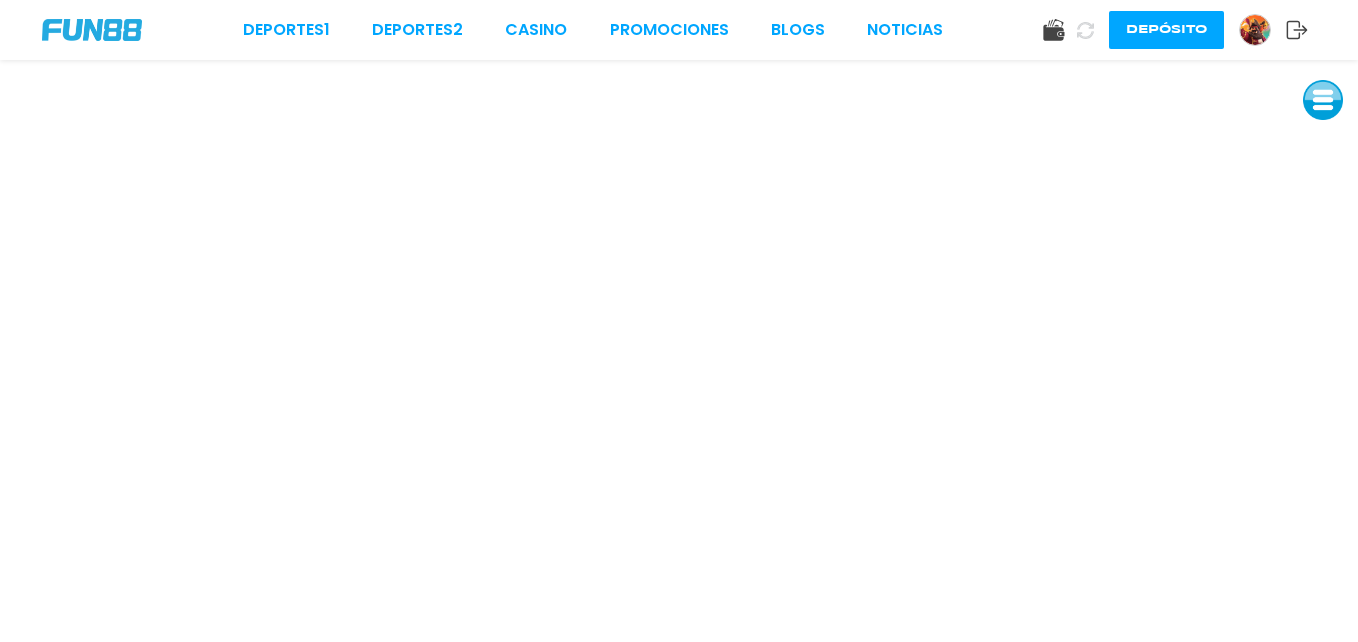 click 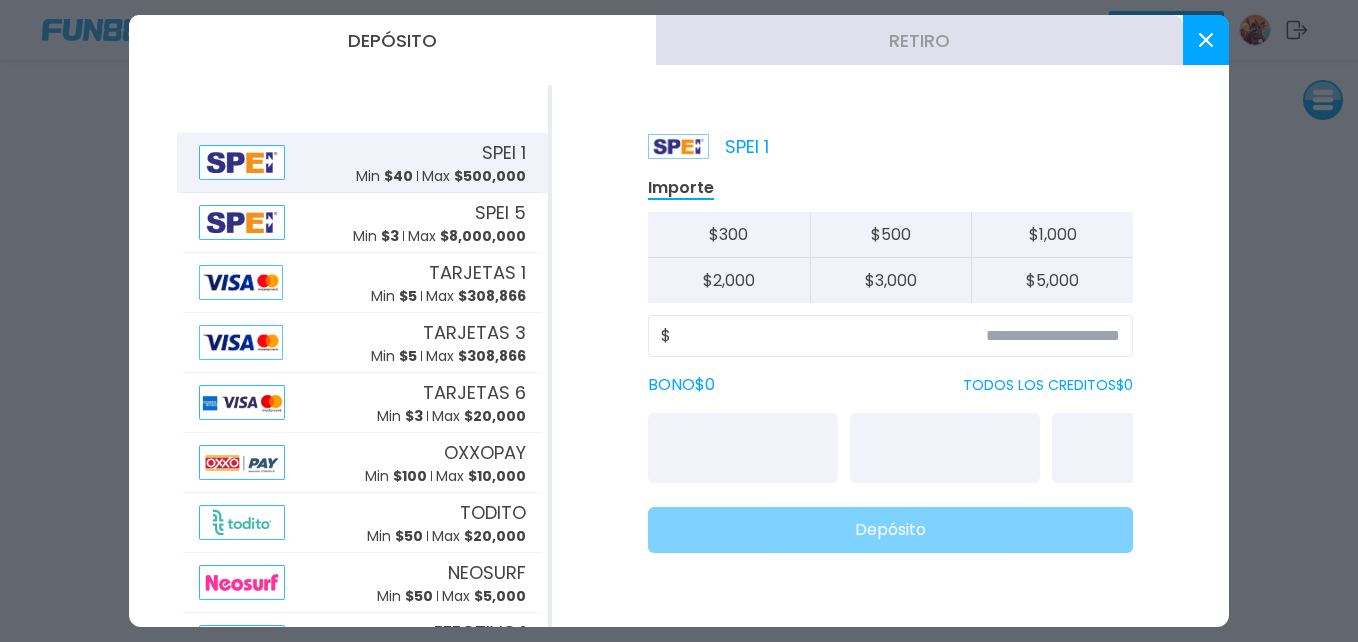 click at bounding box center (1206, 40) 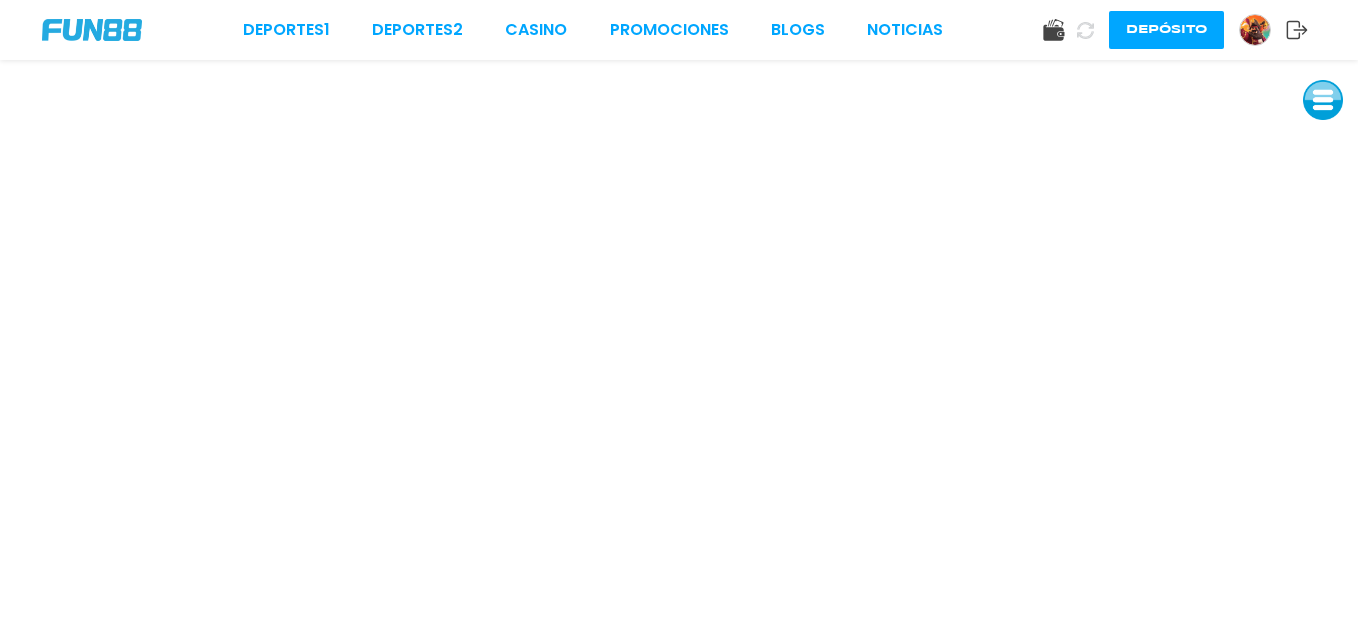 drag, startPoint x: 86, startPoint y: 29, endPoint x: 223, endPoint y: 13, distance: 137.93114 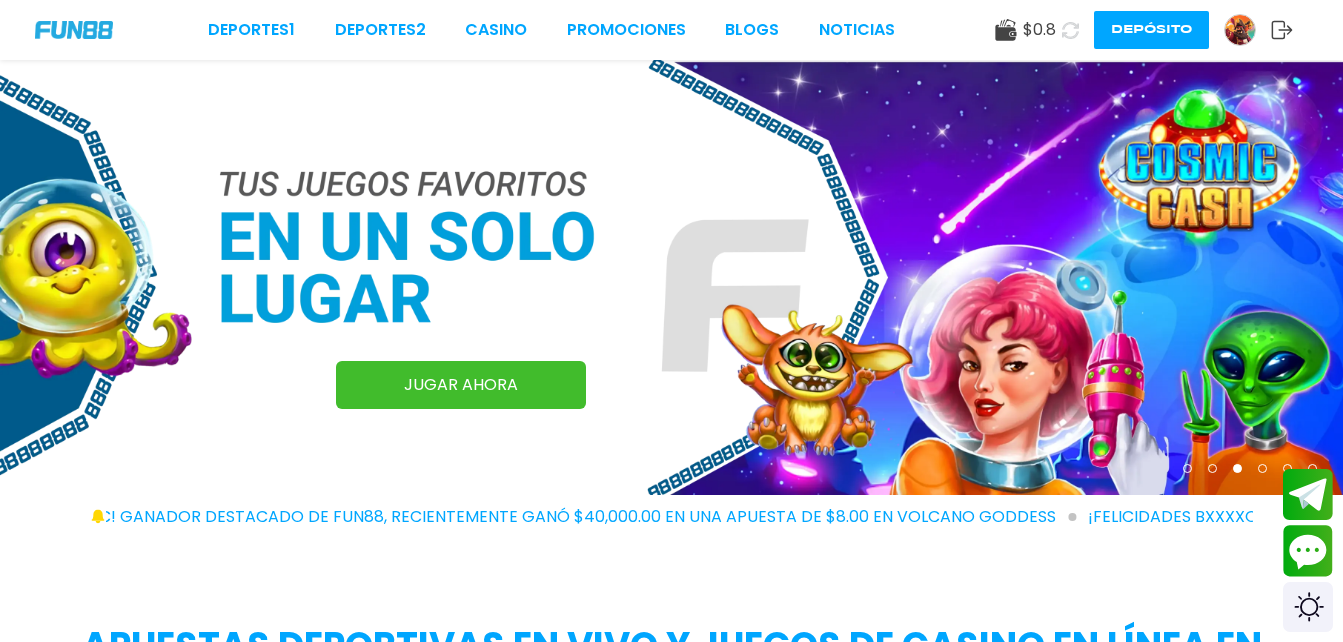 click at bounding box center (1240, 30) 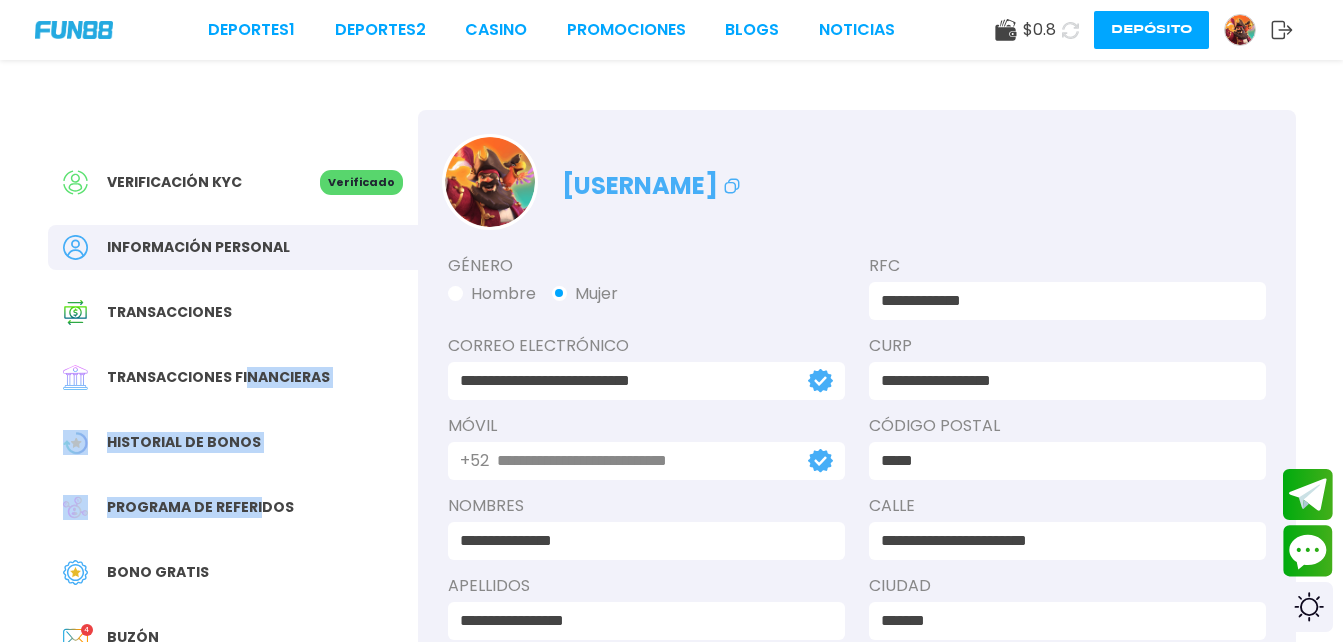 drag, startPoint x: 243, startPoint y: 335, endPoint x: 260, endPoint y: 485, distance: 150.96027 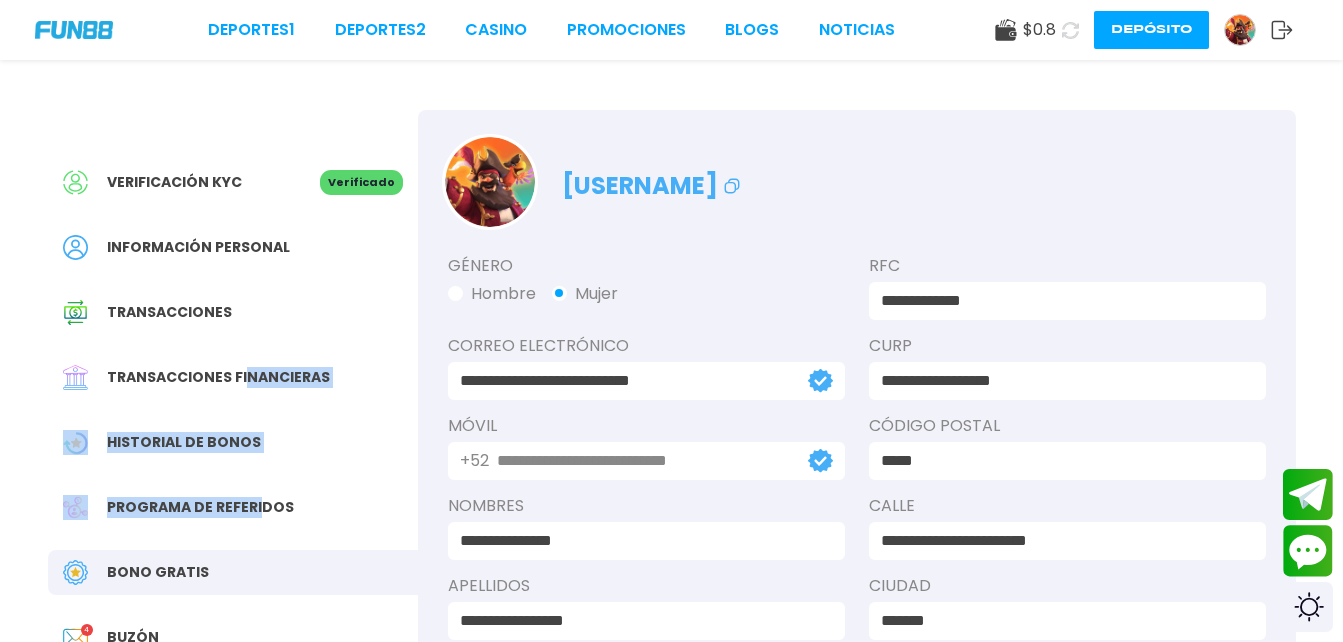 click on "Bono Gratis" at bounding box center [158, 572] 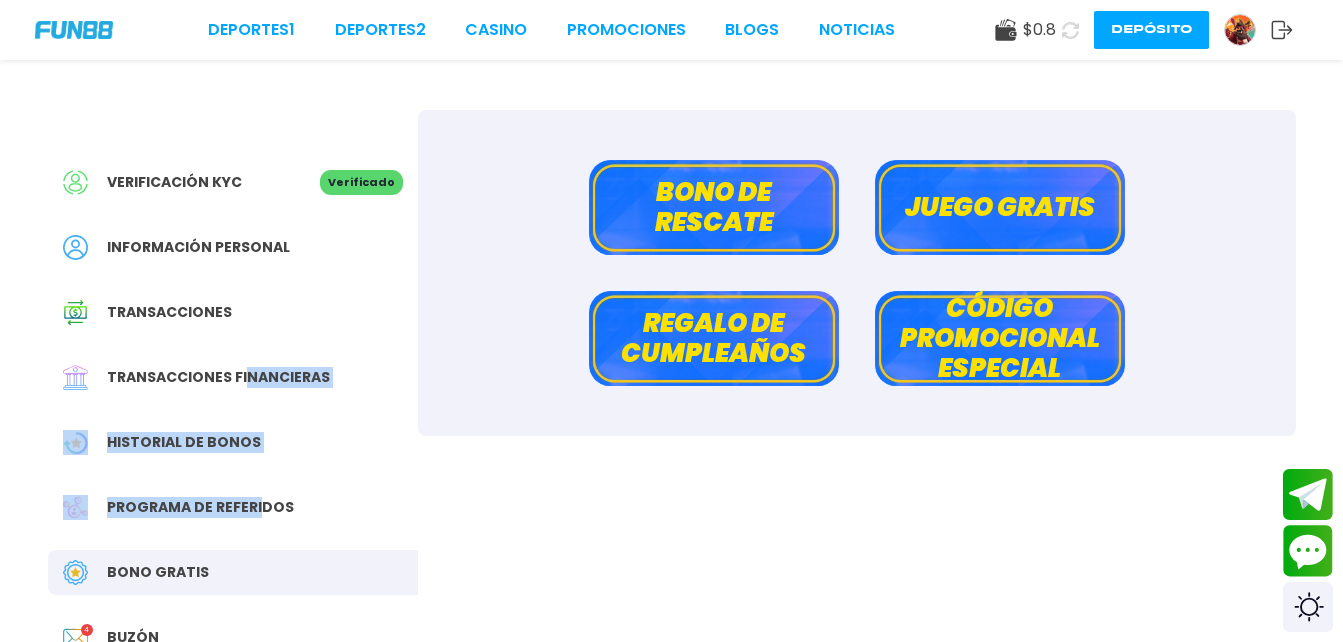 click on "Bono de rescate" at bounding box center [714, 207] 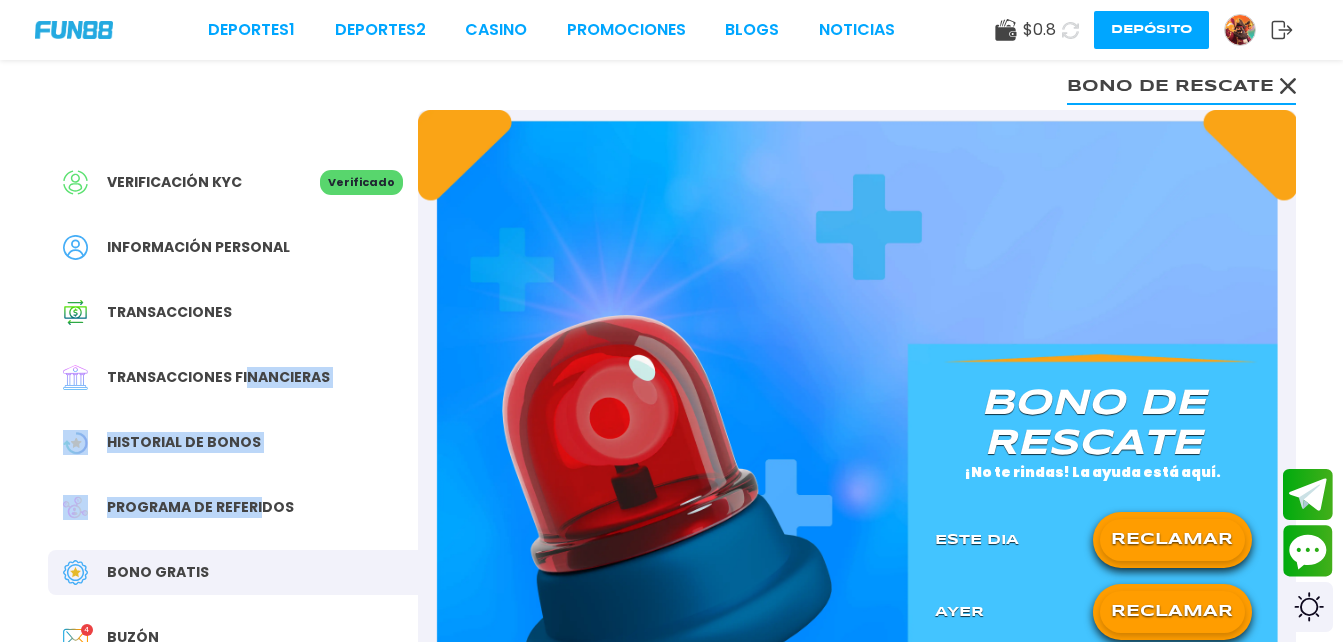 click on "RECLAMAR" at bounding box center [1172, 540] 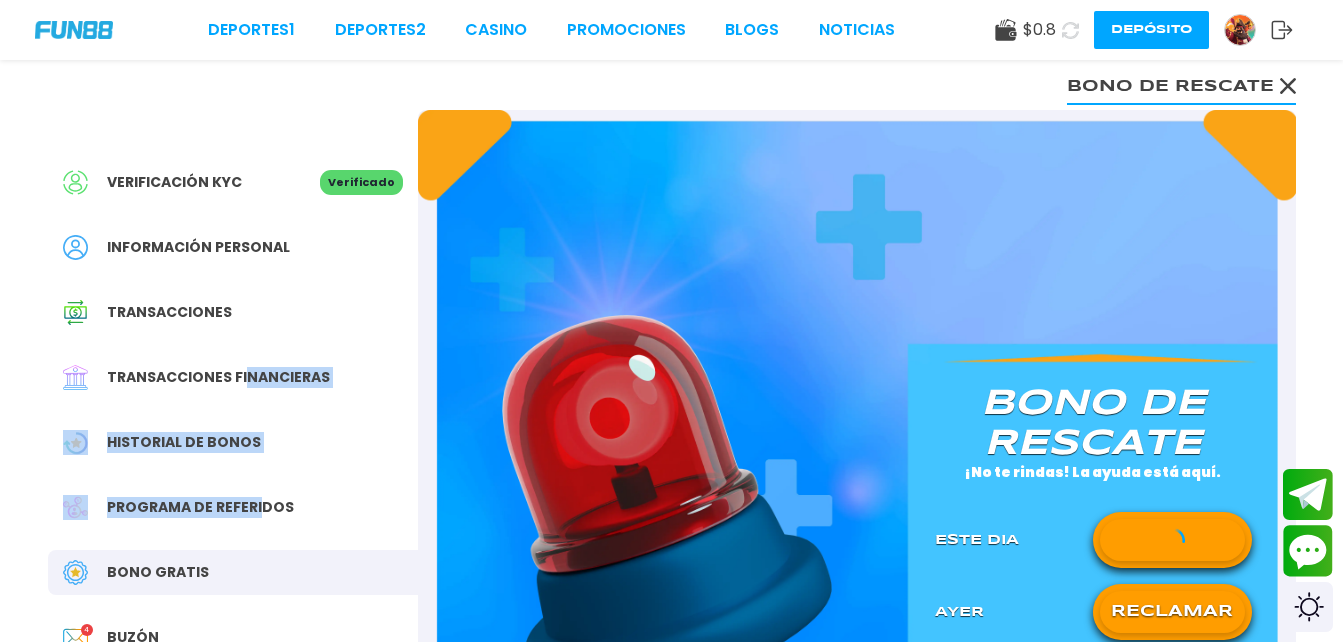 click at bounding box center [1172, 540] 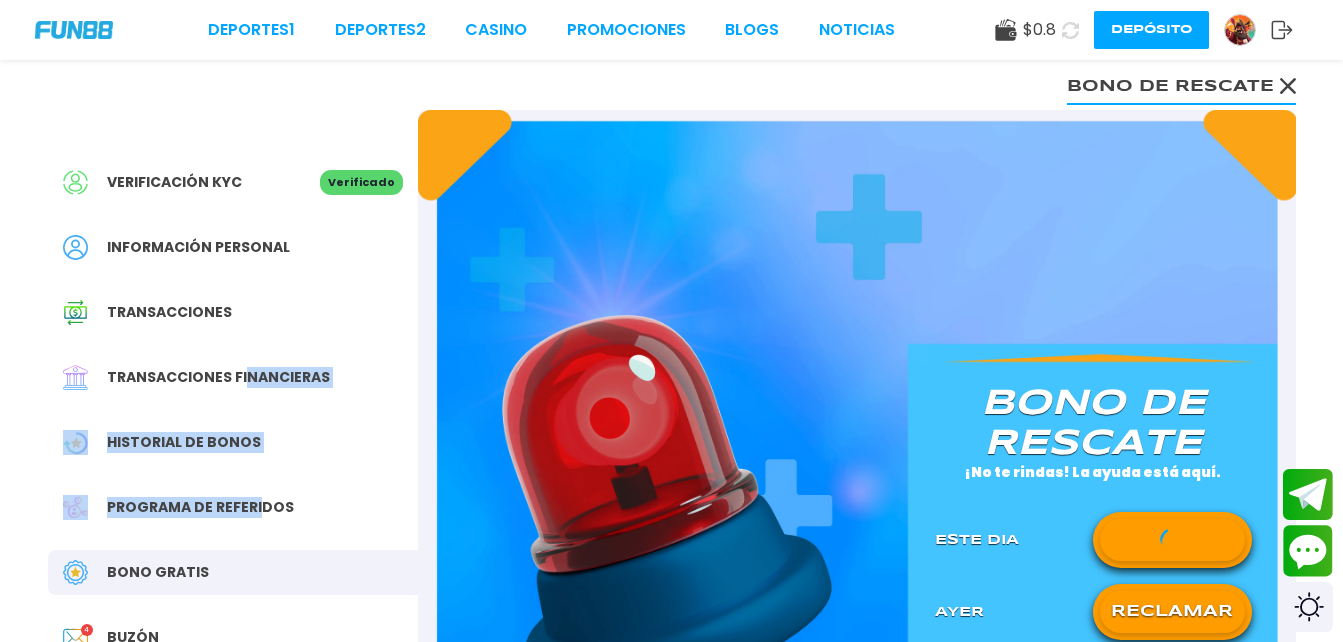 drag, startPoint x: 1188, startPoint y: 547, endPoint x: 1192, endPoint y: 607, distance: 60.133186 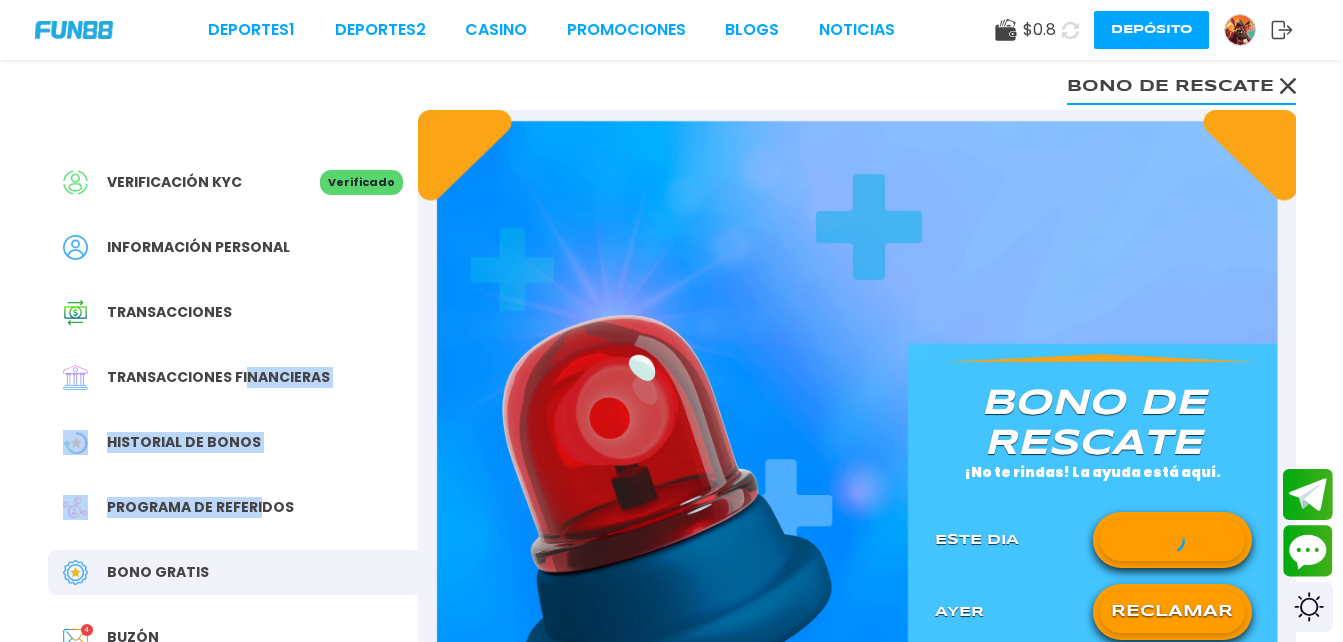 click on "RECLAMAR" at bounding box center [1172, 612] 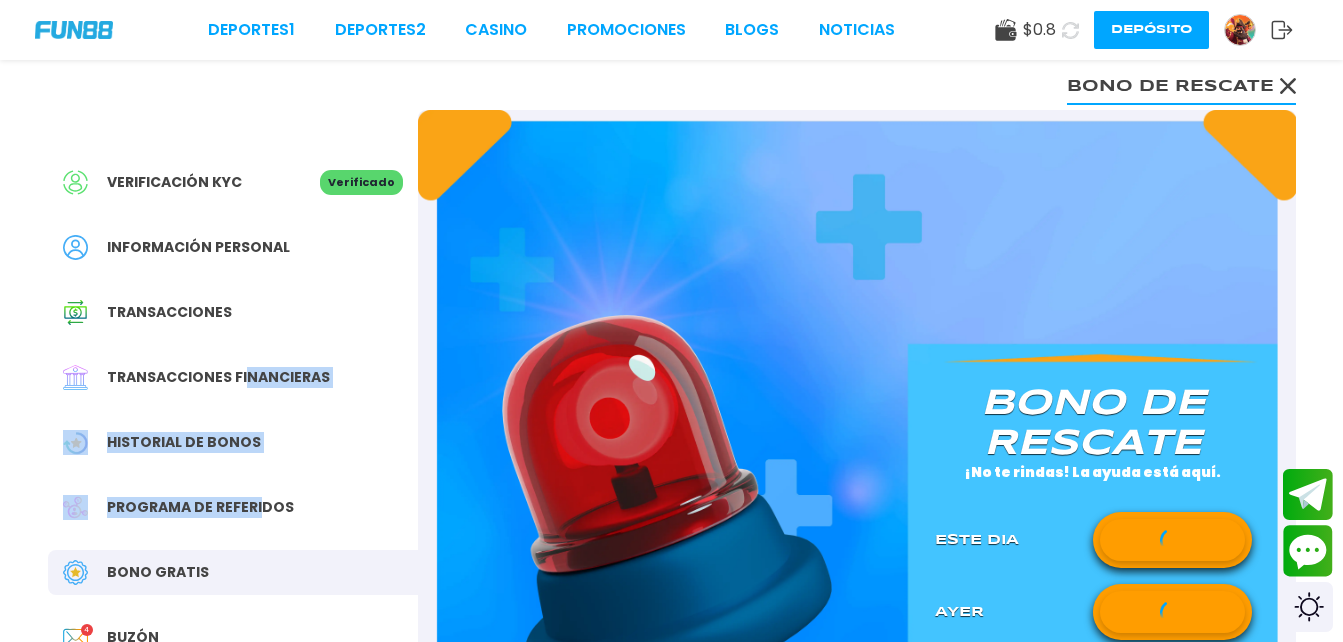 click at bounding box center (1172, 612) 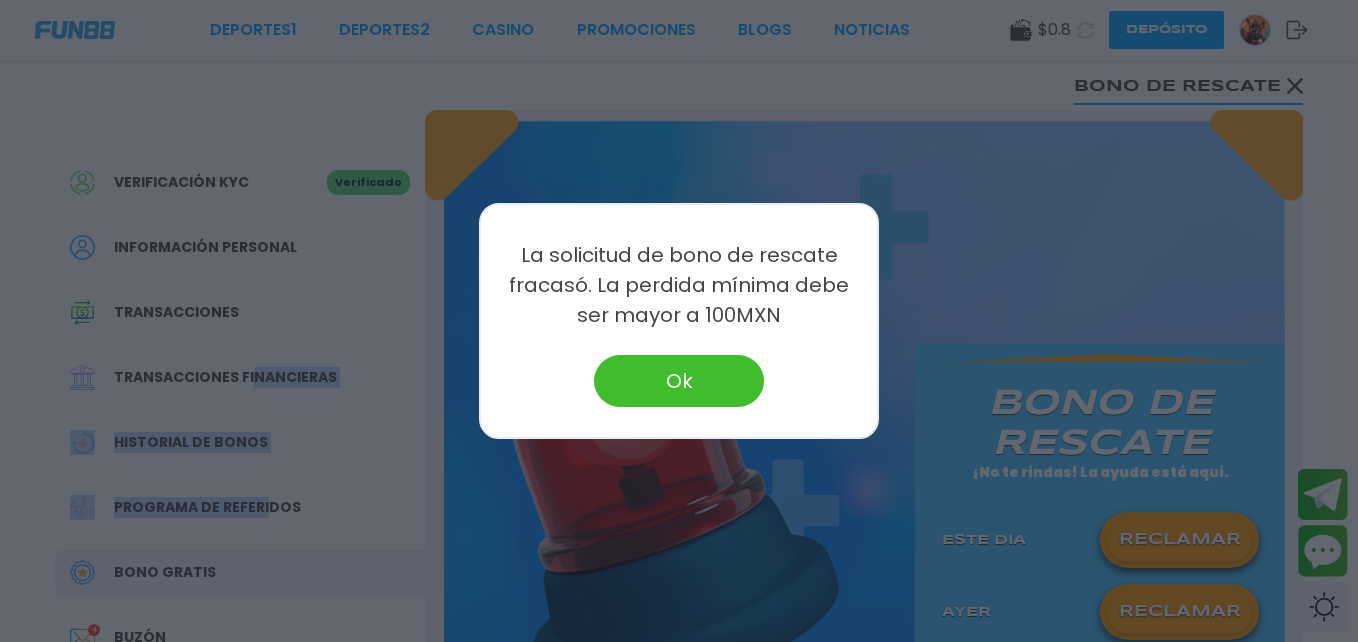 click on "Ok" at bounding box center [679, 381] 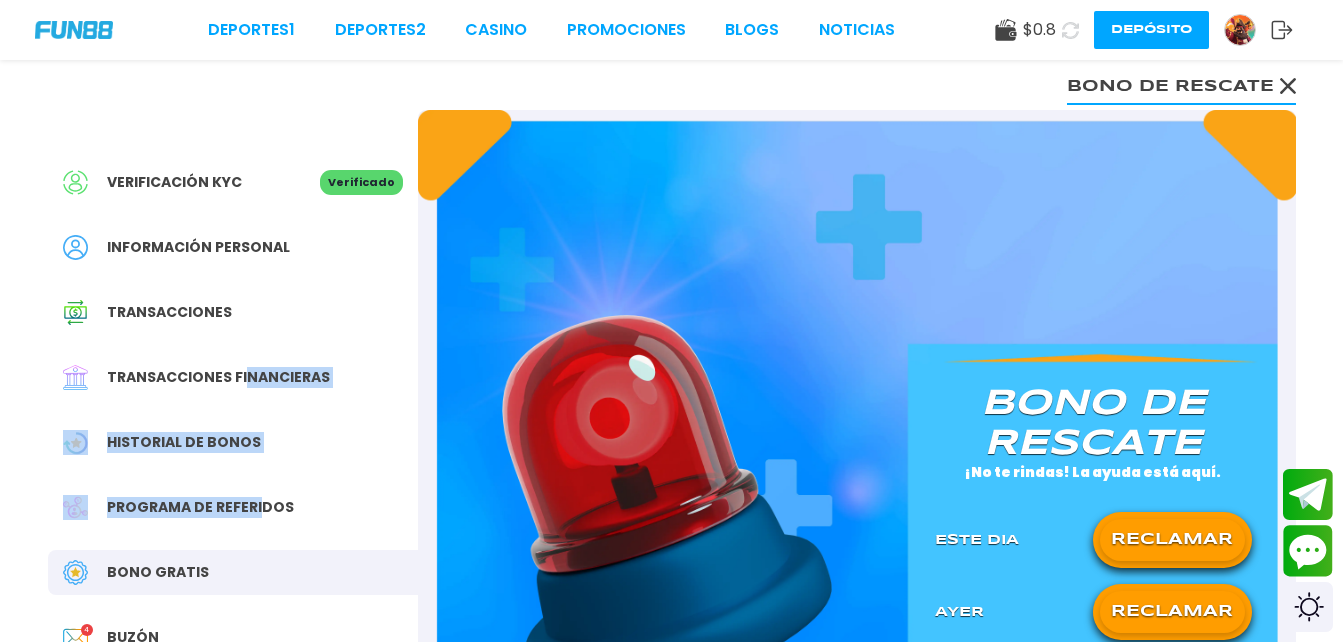 click 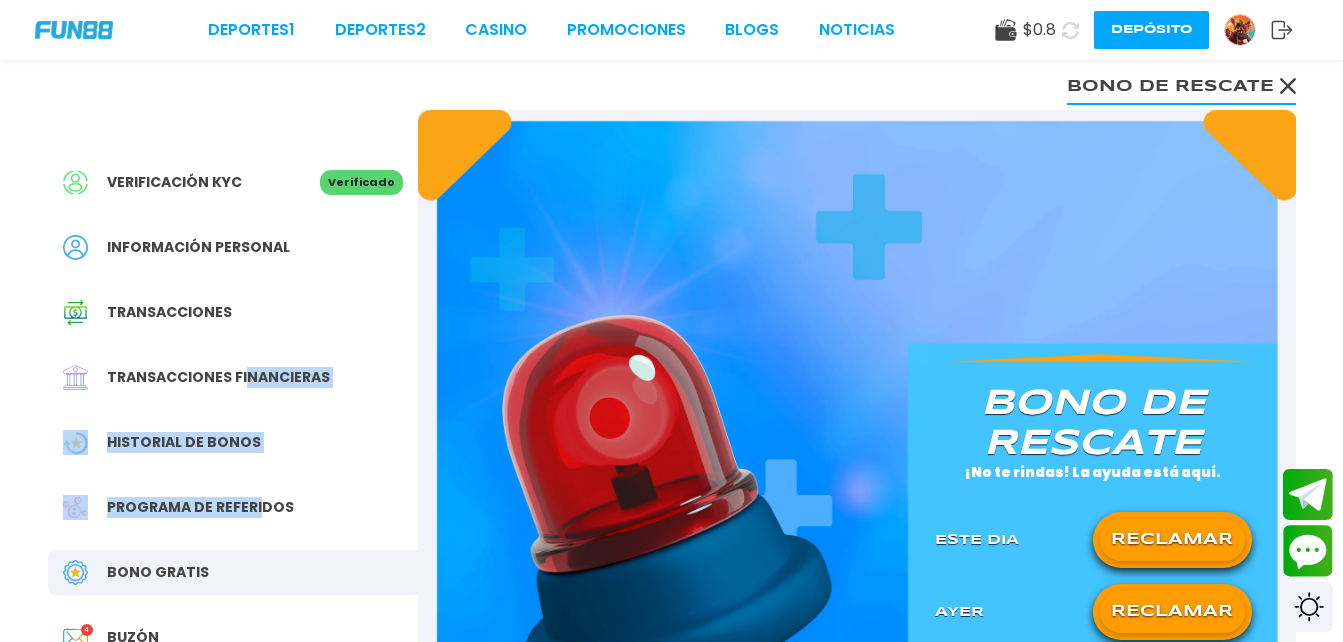 click 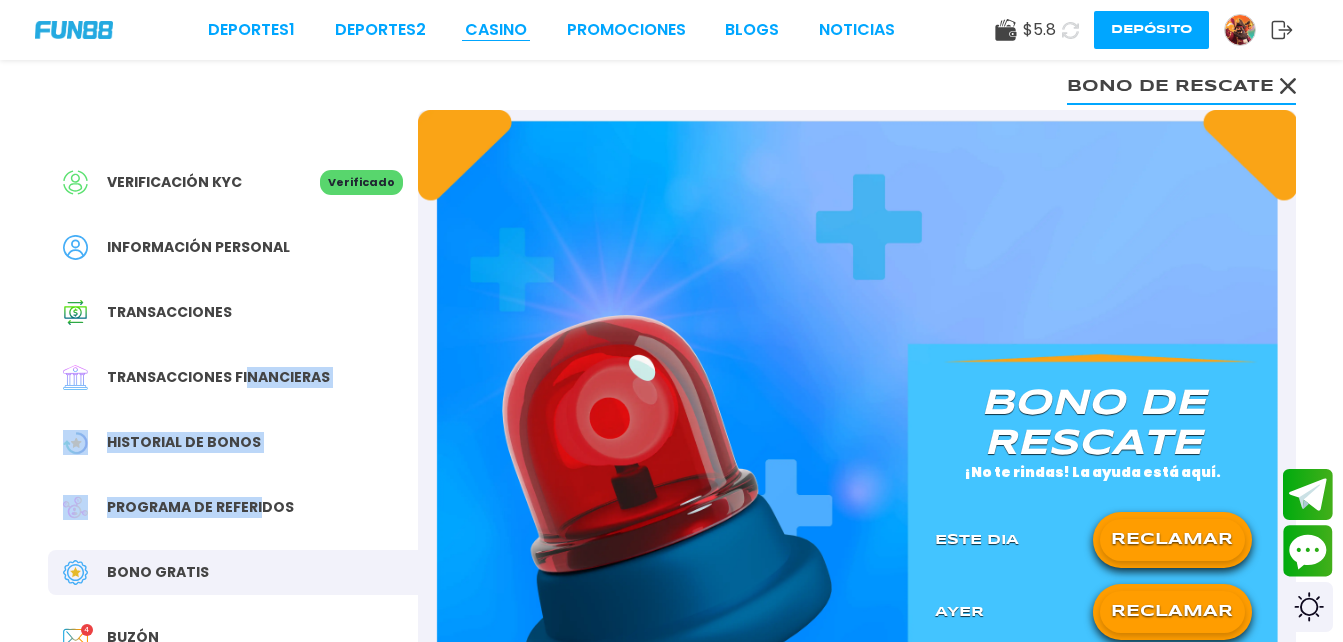 click on "CASINO" at bounding box center (496, 30) 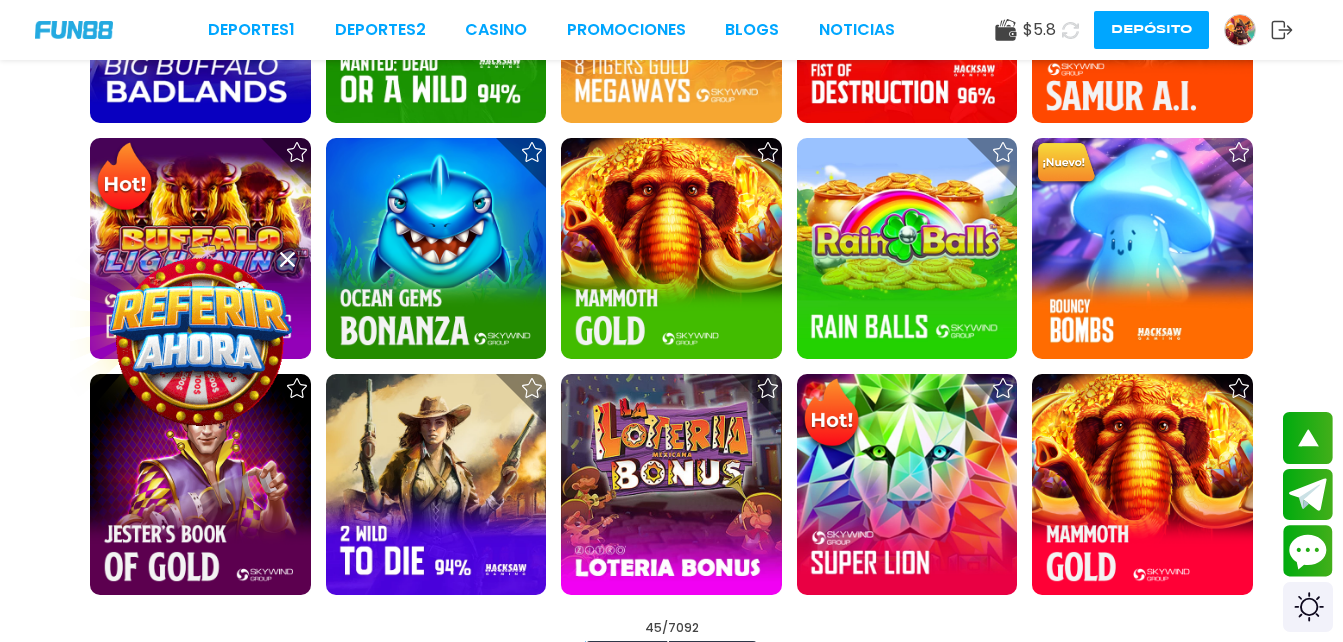 scroll, scrollTop: 2329, scrollLeft: 0, axis: vertical 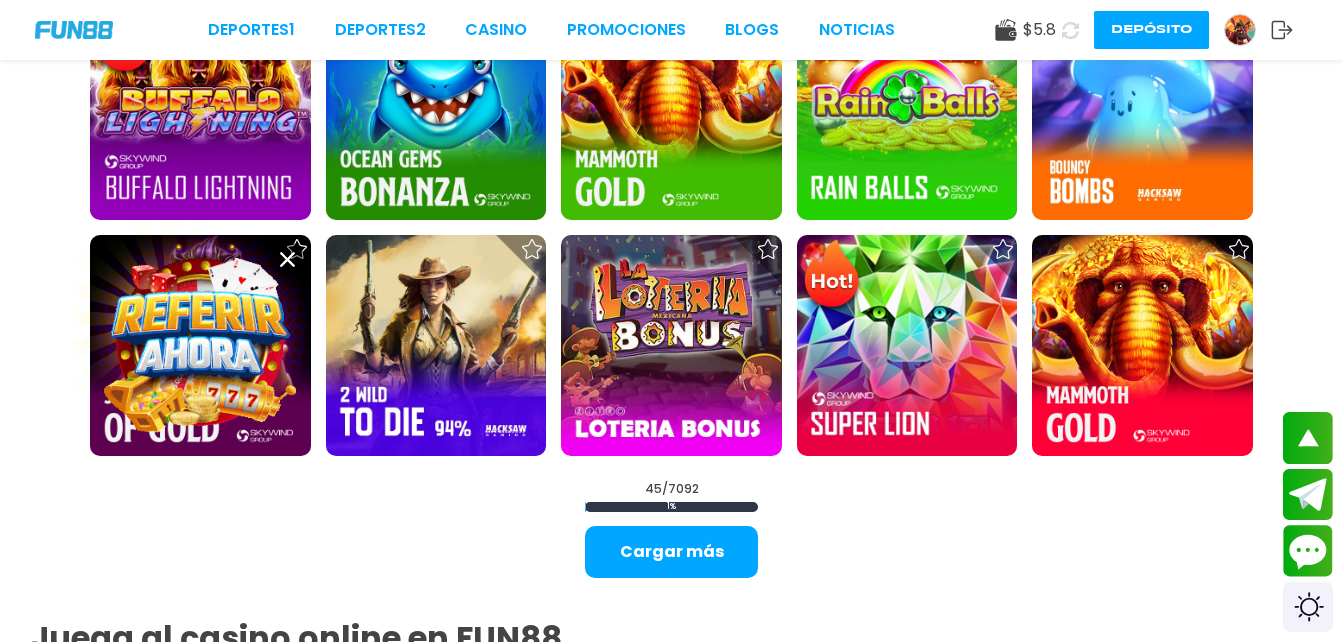 click at bounding box center (200, 342) 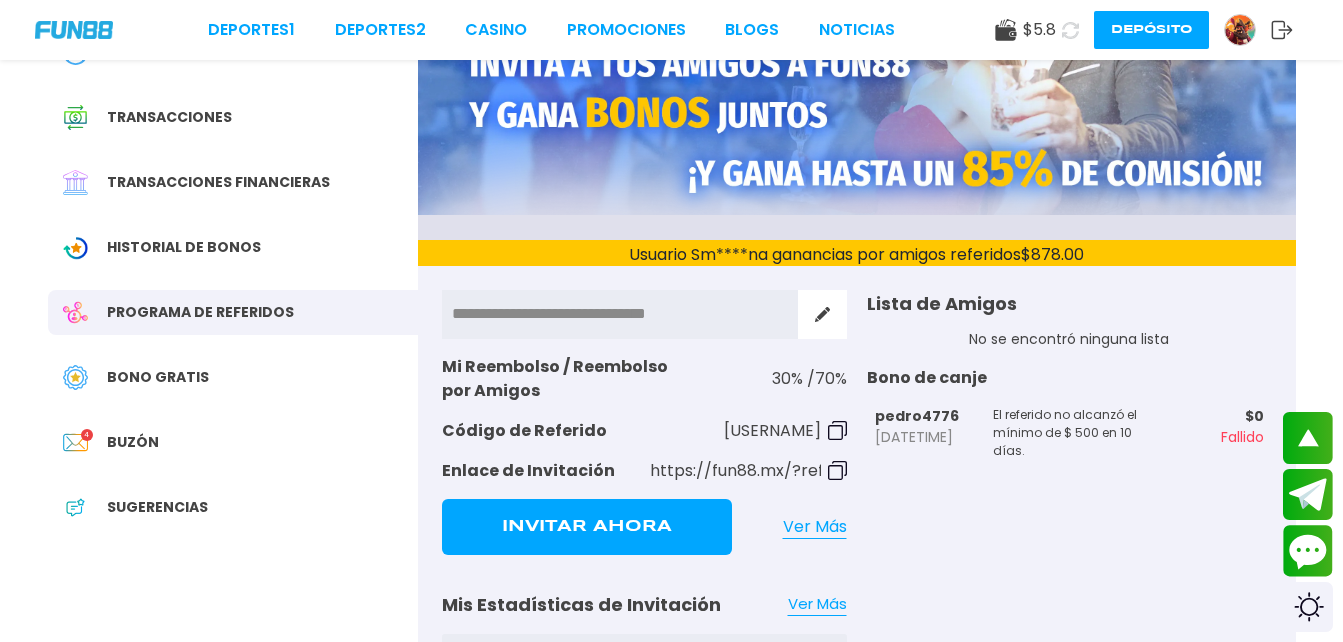 scroll, scrollTop: 192, scrollLeft: 0, axis: vertical 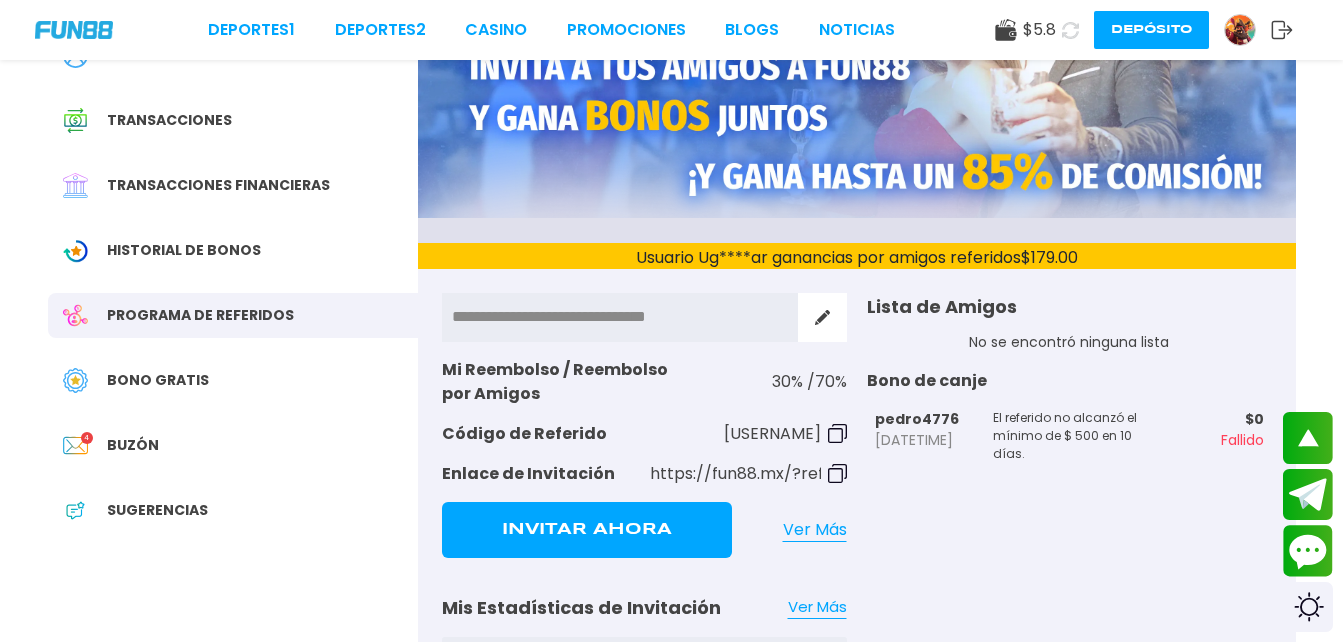 click on "Buzón" at bounding box center (133, 445) 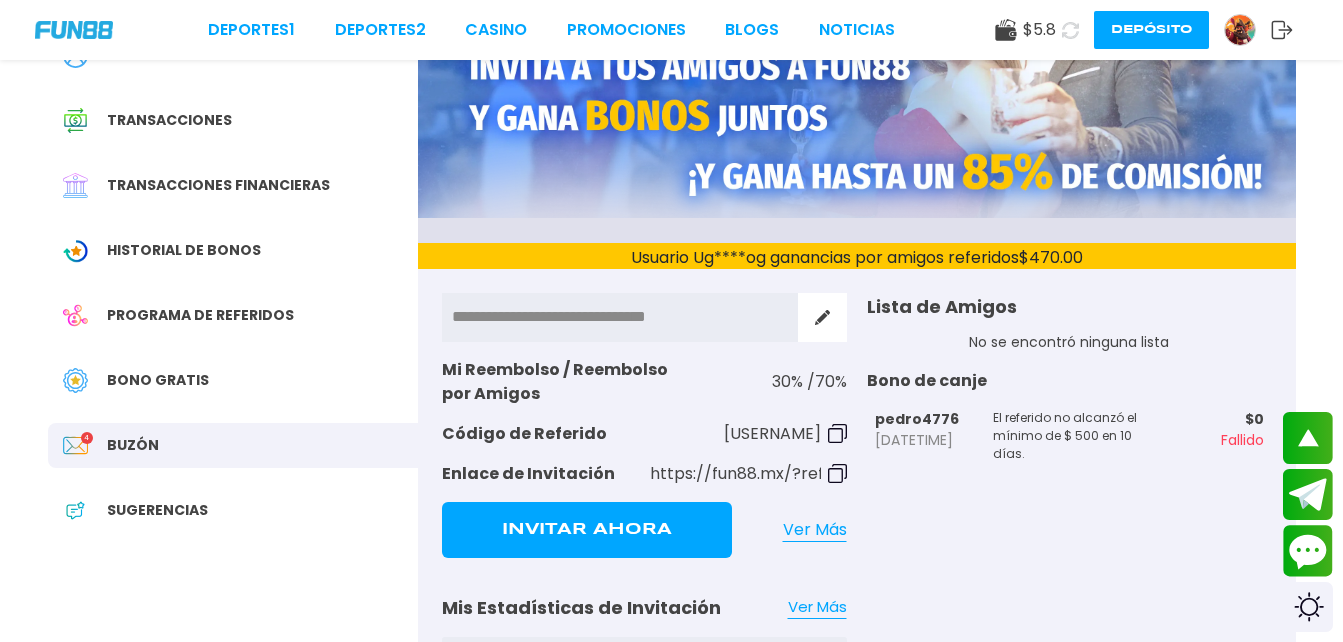 click on "Buzón 4" at bounding box center (233, 445) 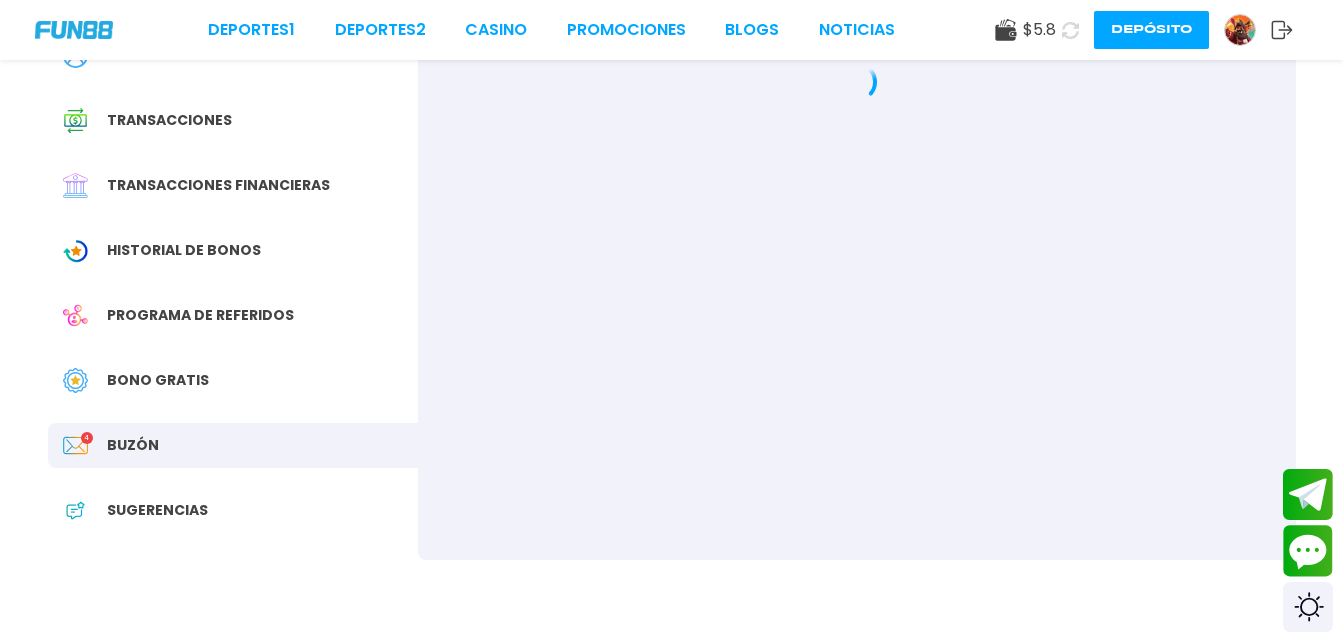 scroll, scrollTop: 0, scrollLeft: 0, axis: both 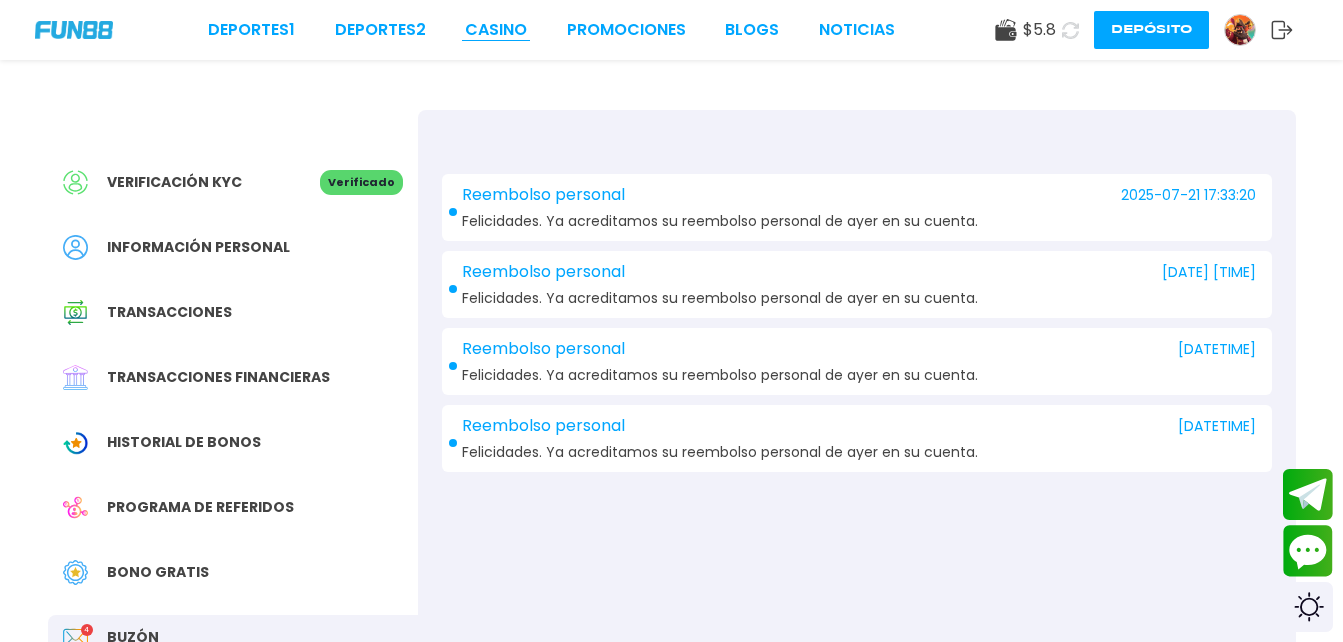 click on "CASINO" at bounding box center (496, 30) 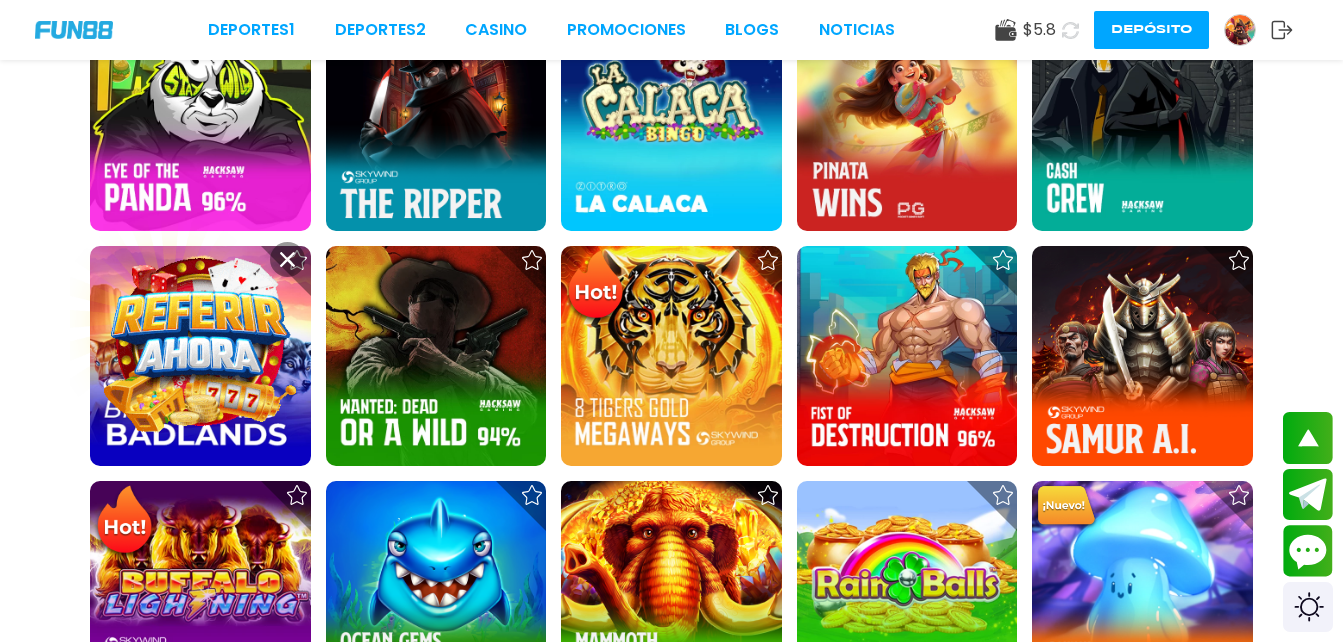 scroll, scrollTop: 1838, scrollLeft: 0, axis: vertical 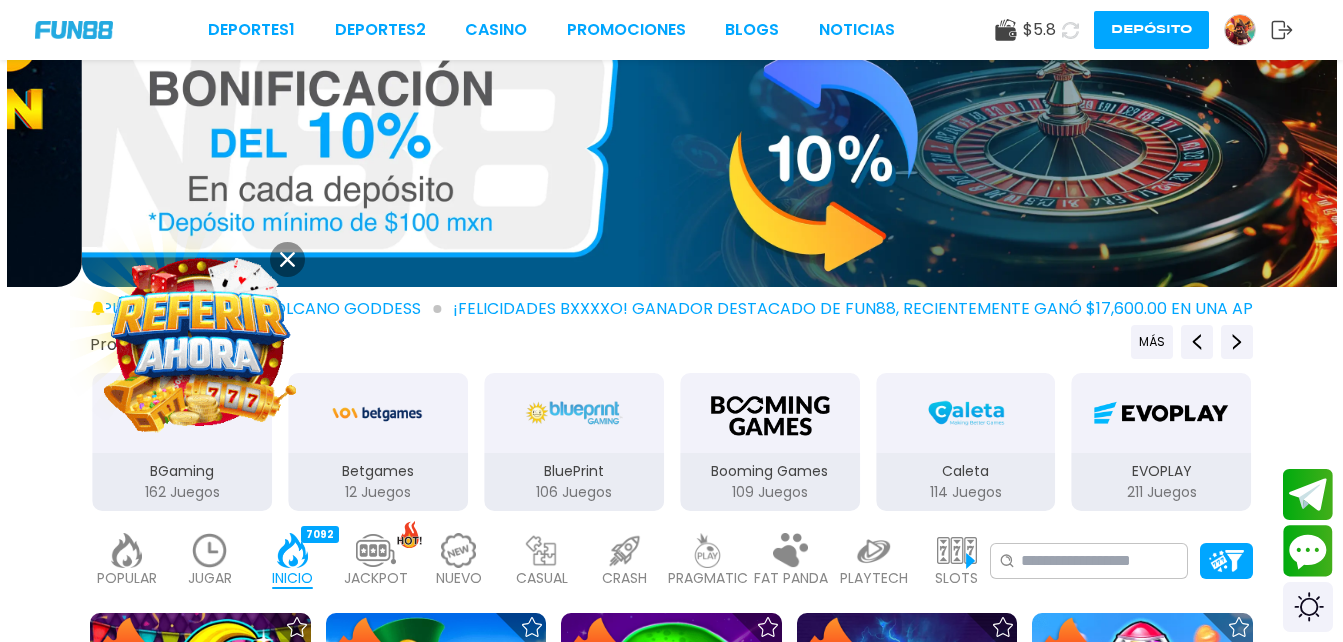 click at bounding box center (376, 550) 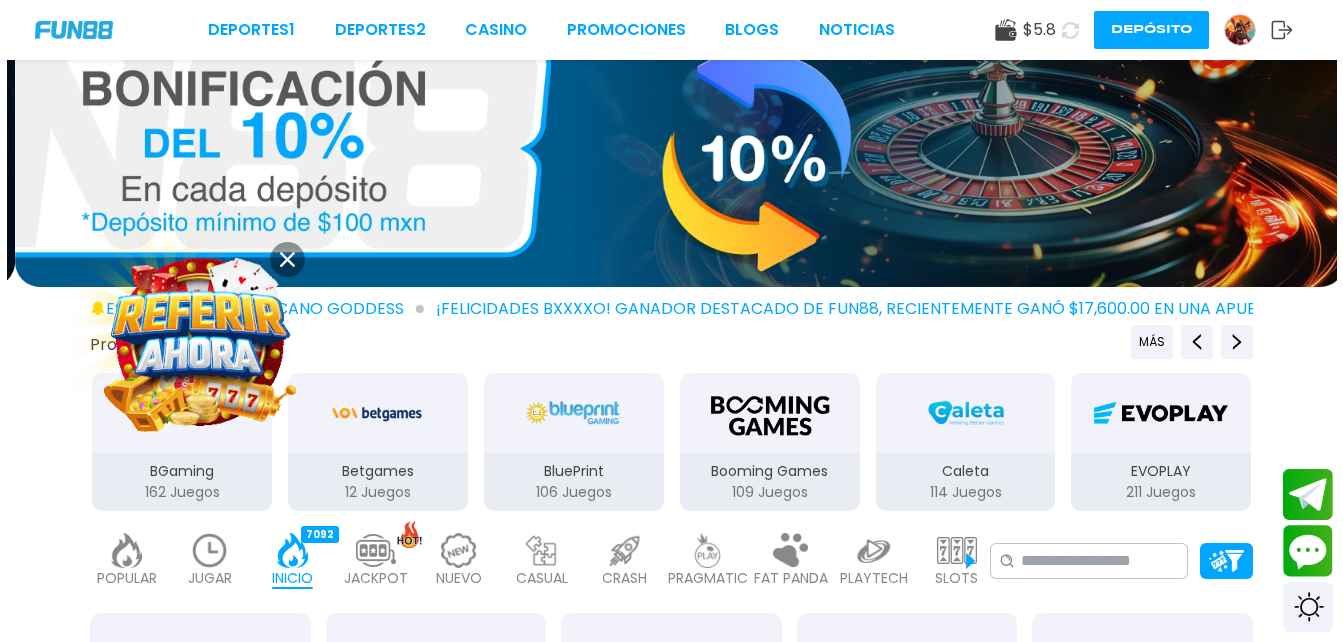 click at bounding box center (376, 550) 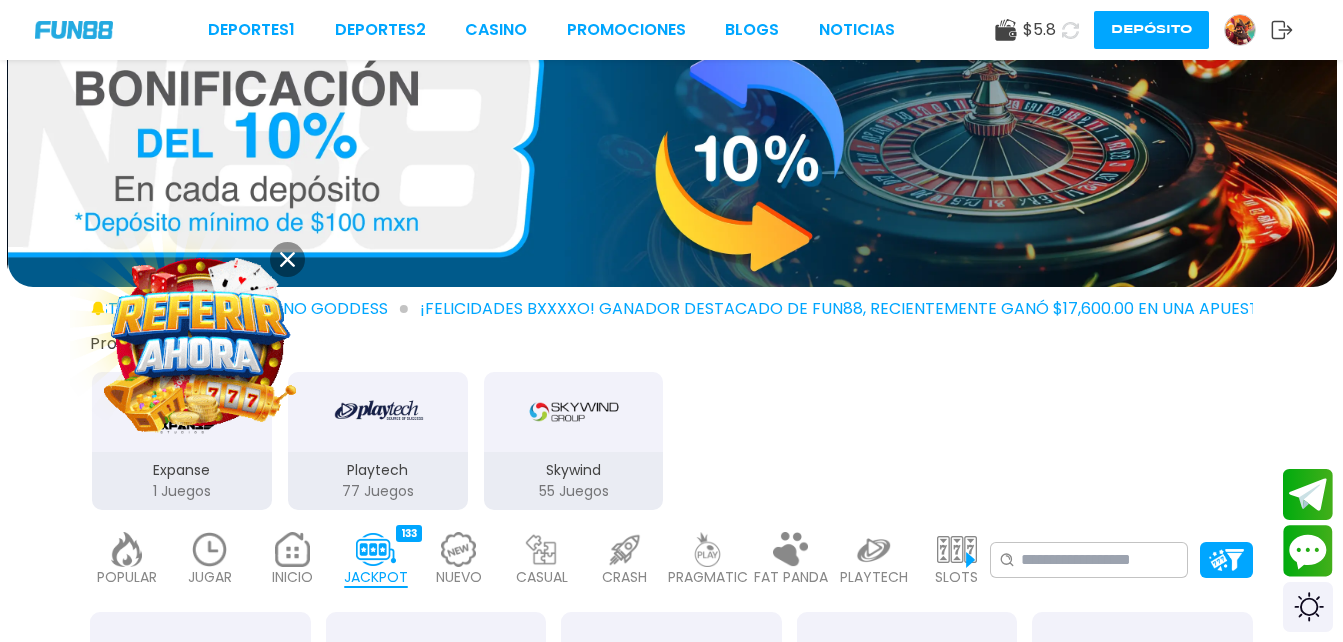 click at bounding box center [376, 549] 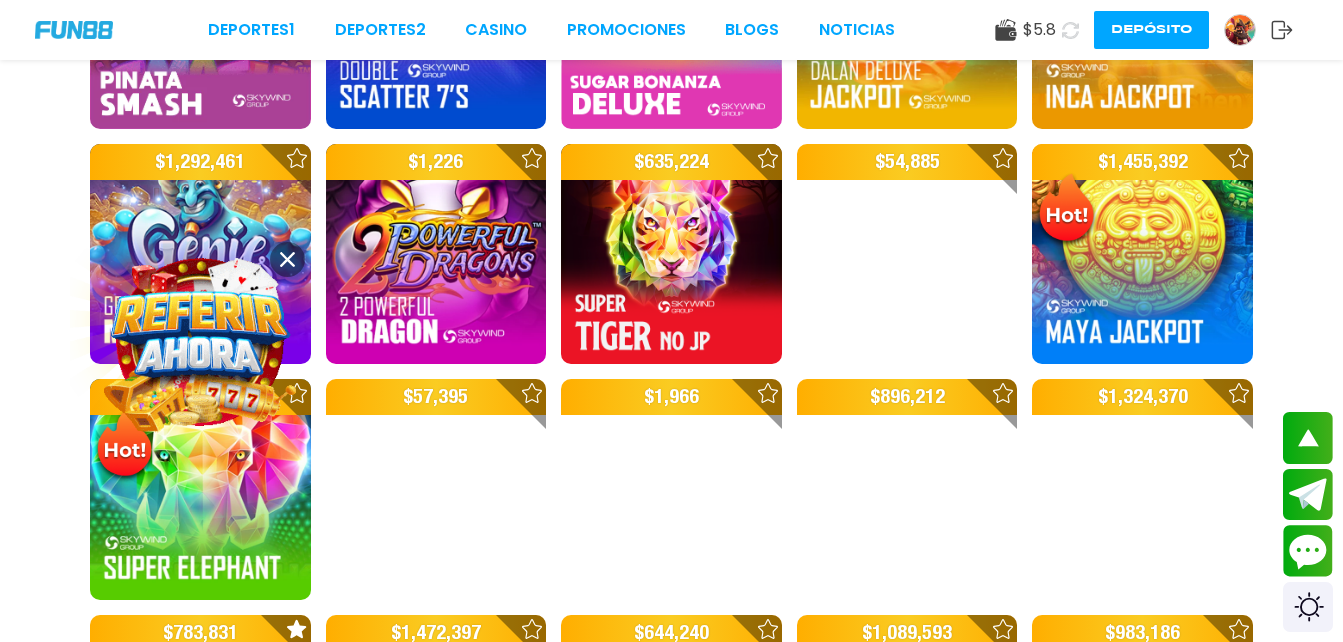 scroll, scrollTop: 801, scrollLeft: 0, axis: vertical 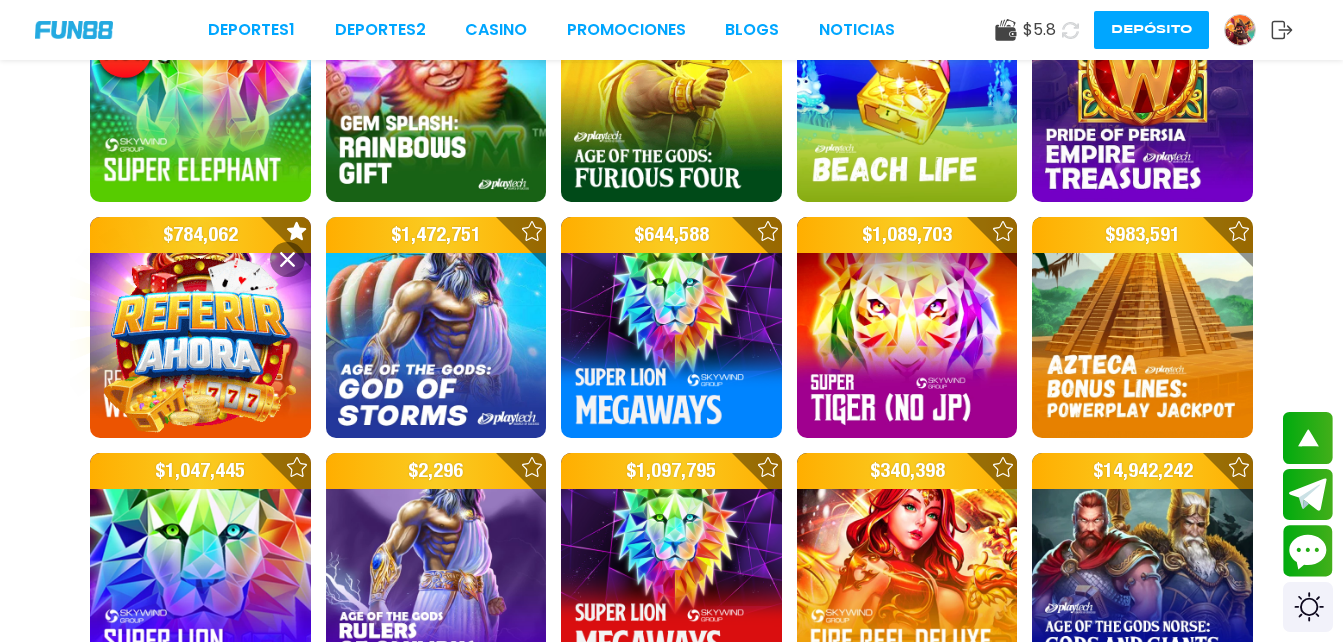 click 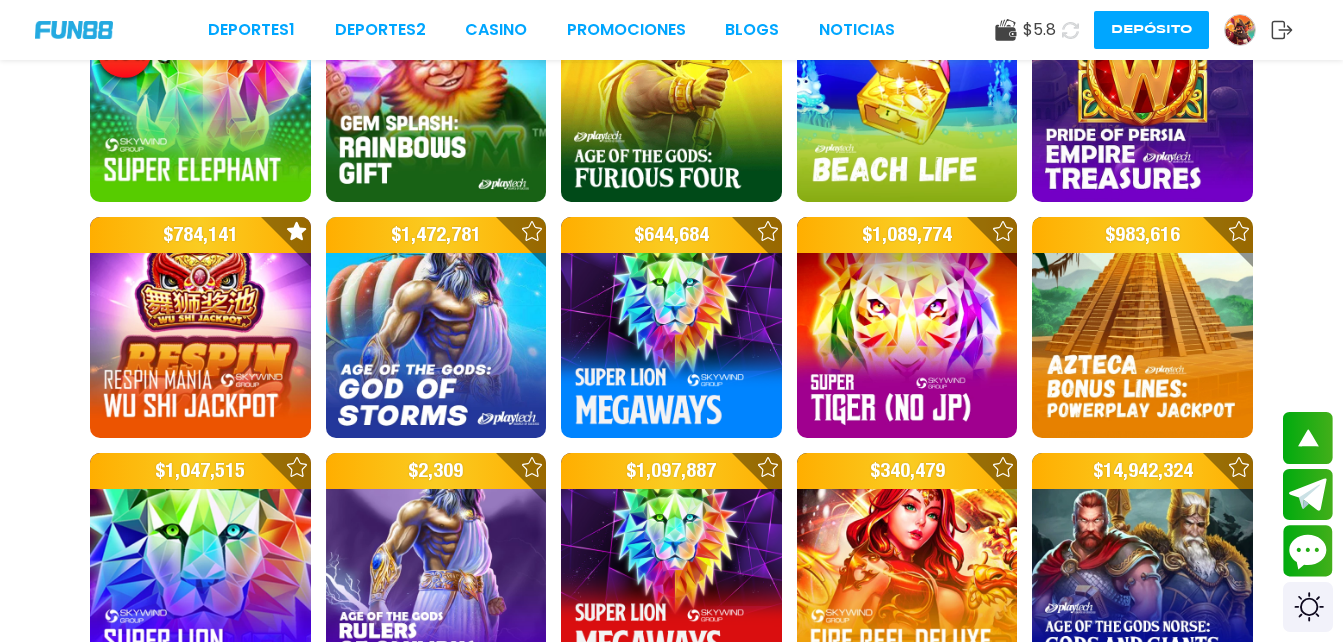 click at bounding box center (200, 327) 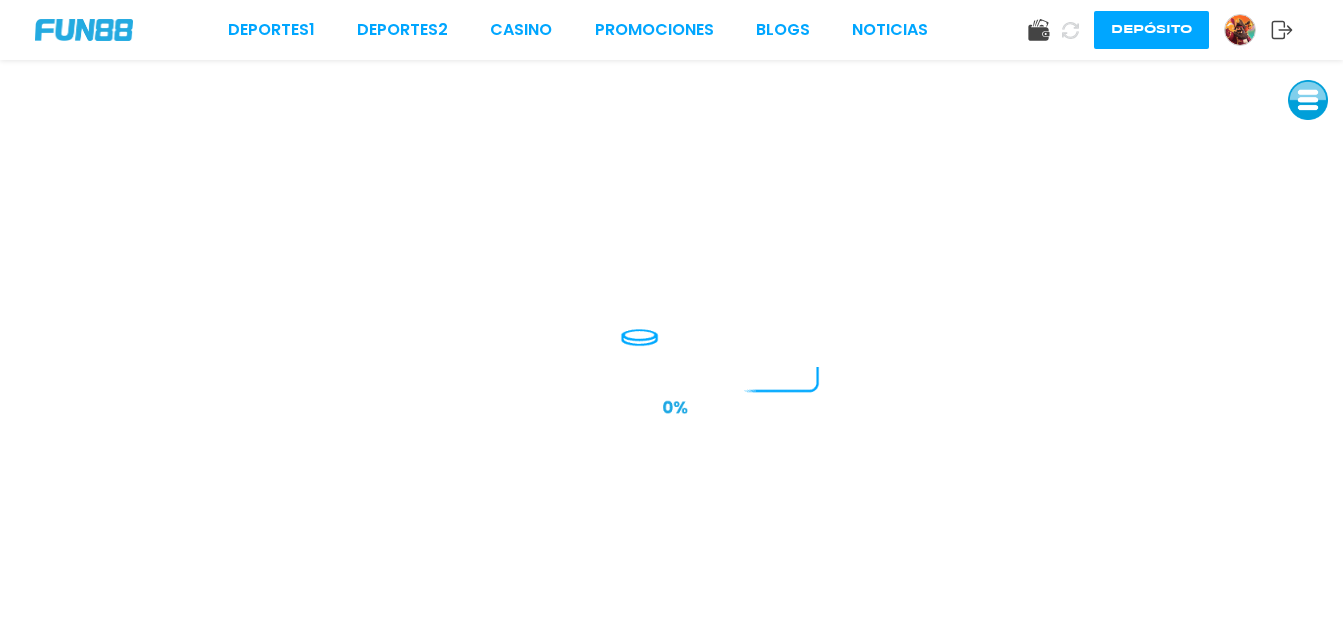 scroll, scrollTop: 0, scrollLeft: 0, axis: both 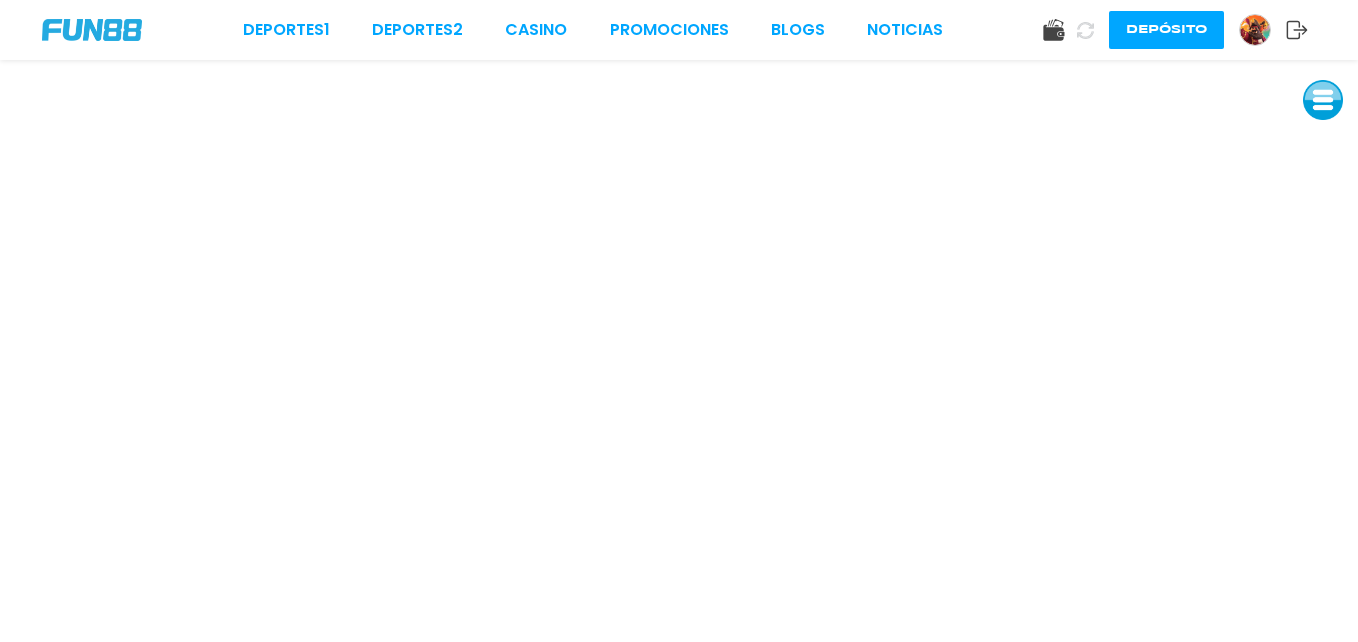 click on "Depósito" at bounding box center [1166, 30] 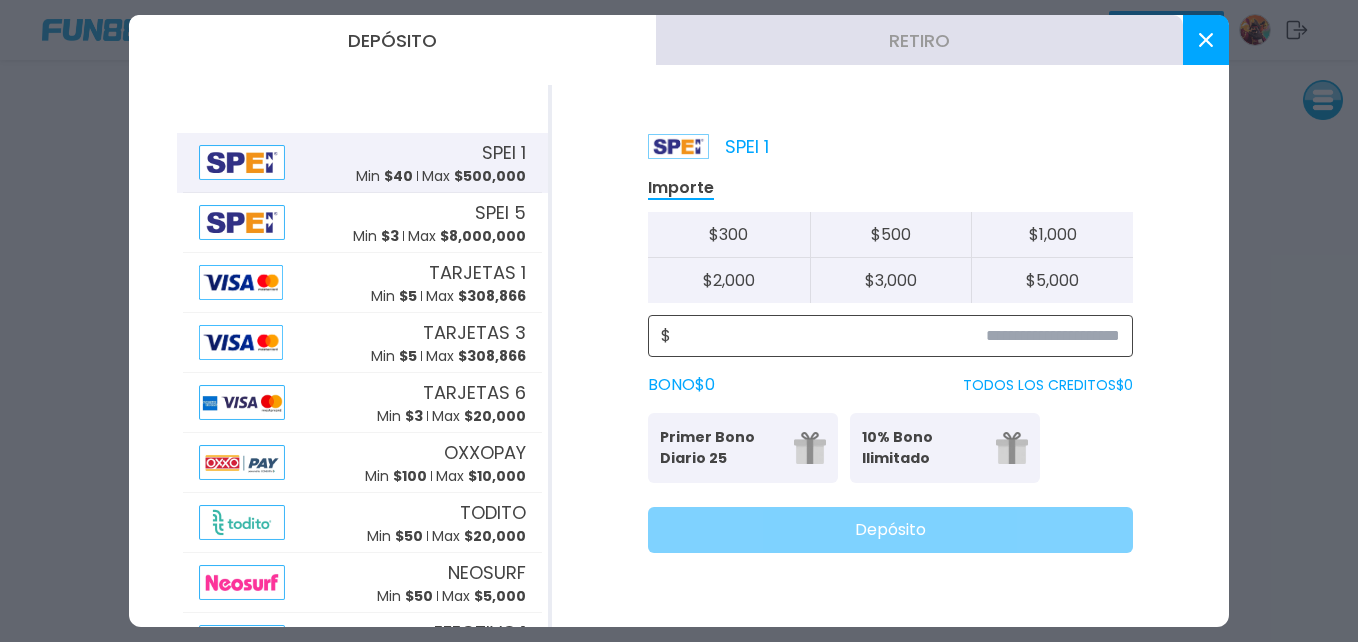 click at bounding box center (895, 336) 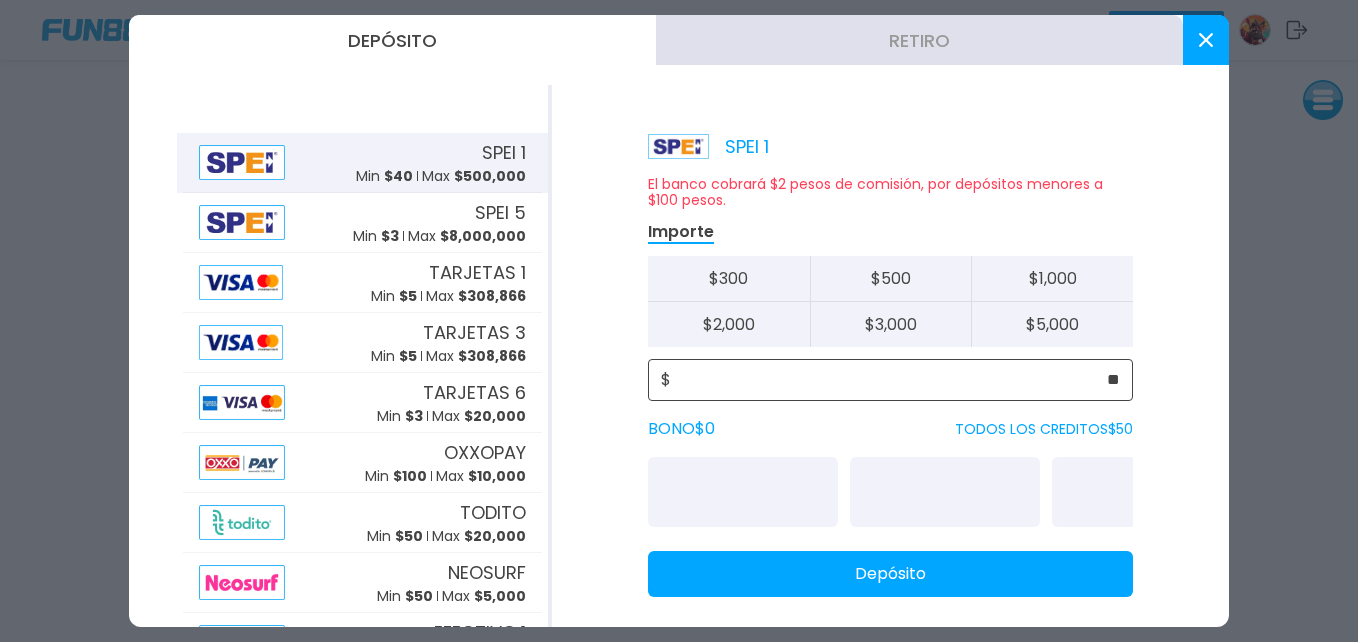 type on "**" 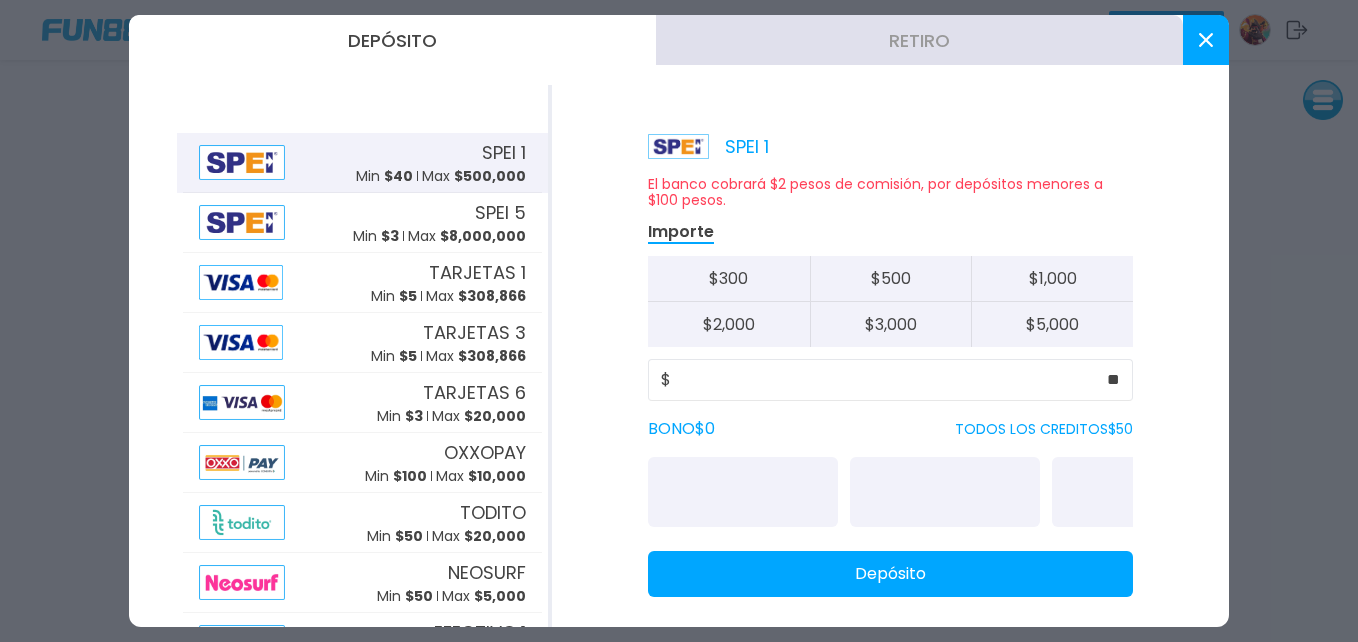 click on "Depósito" at bounding box center [890, 574] 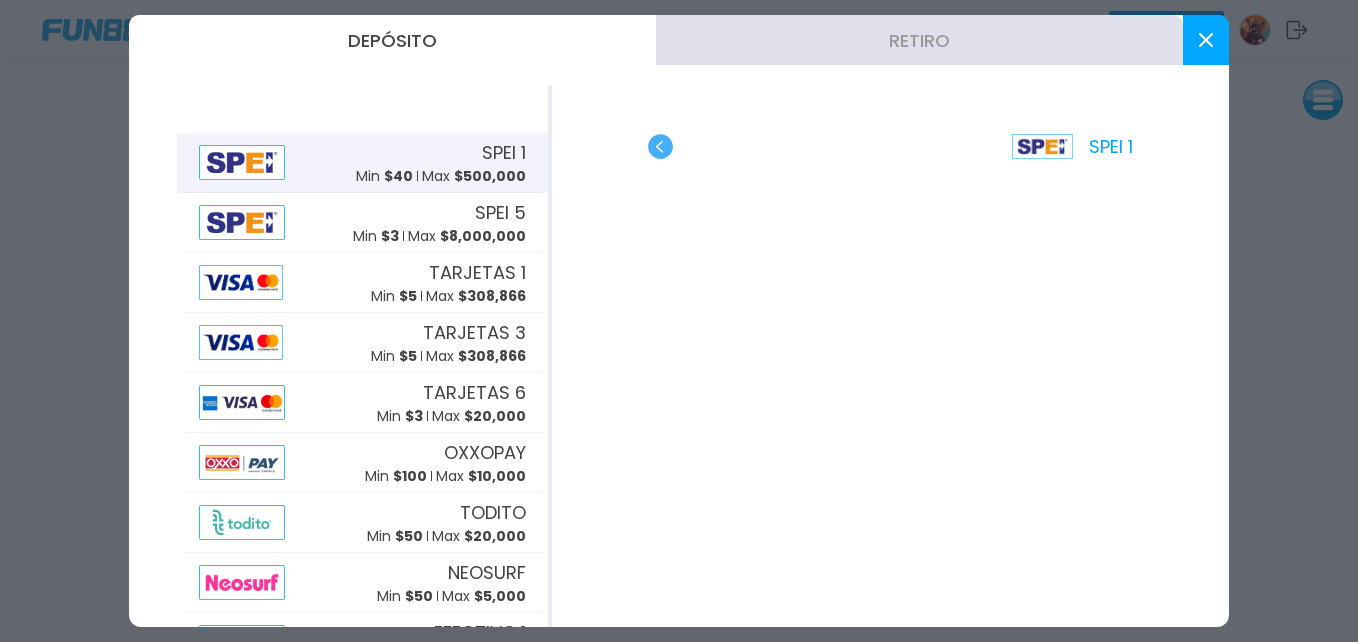 click at bounding box center (1206, 40) 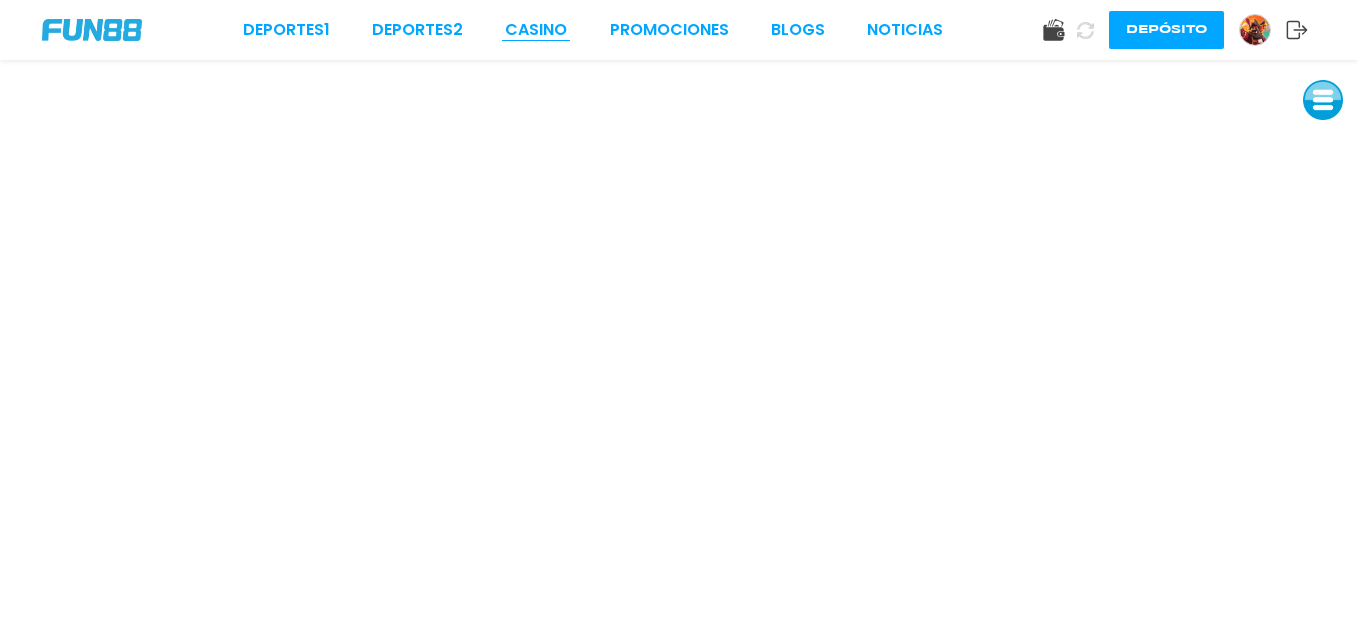 click on "CASINO" at bounding box center [536, 30] 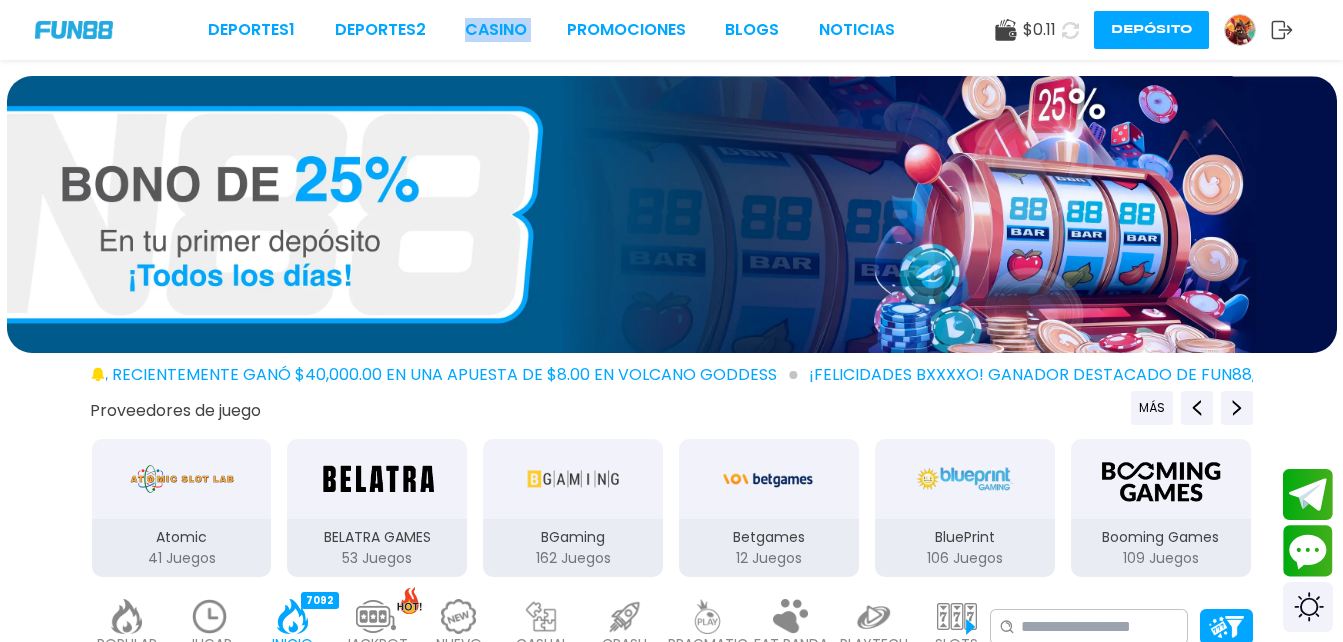 drag, startPoint x: 1354, startPoint y: 46, endPoint x: 1065, endPoint y: 25, distance: 289.76196 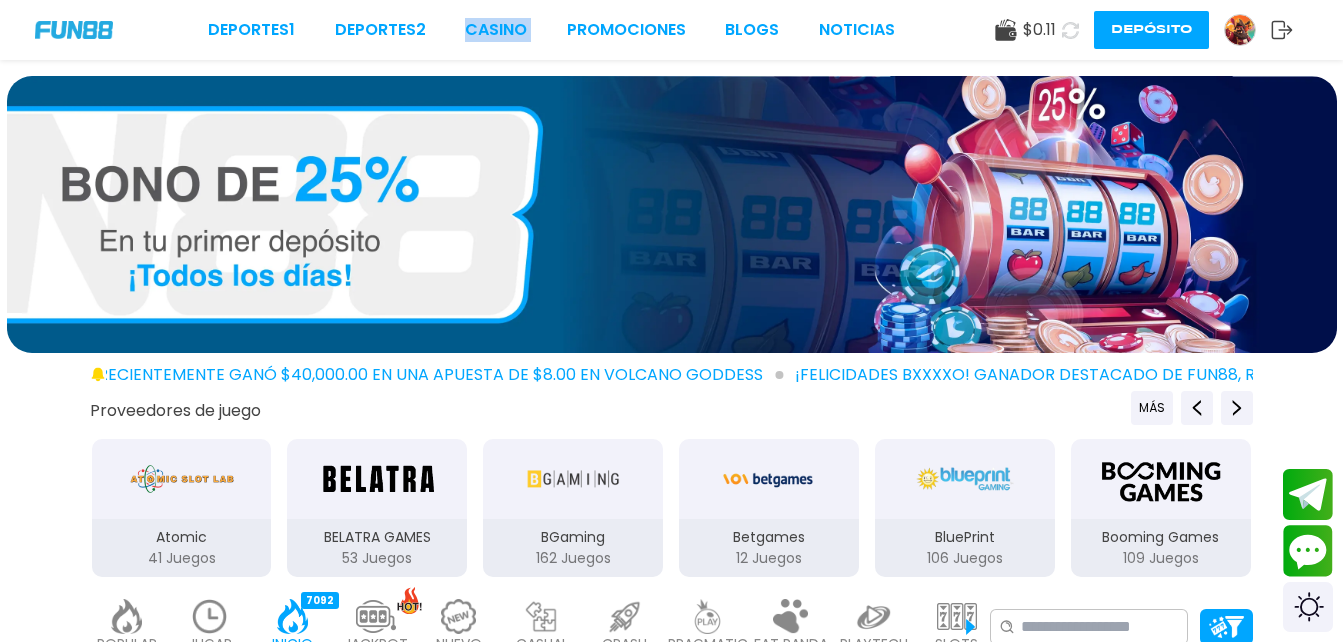 click 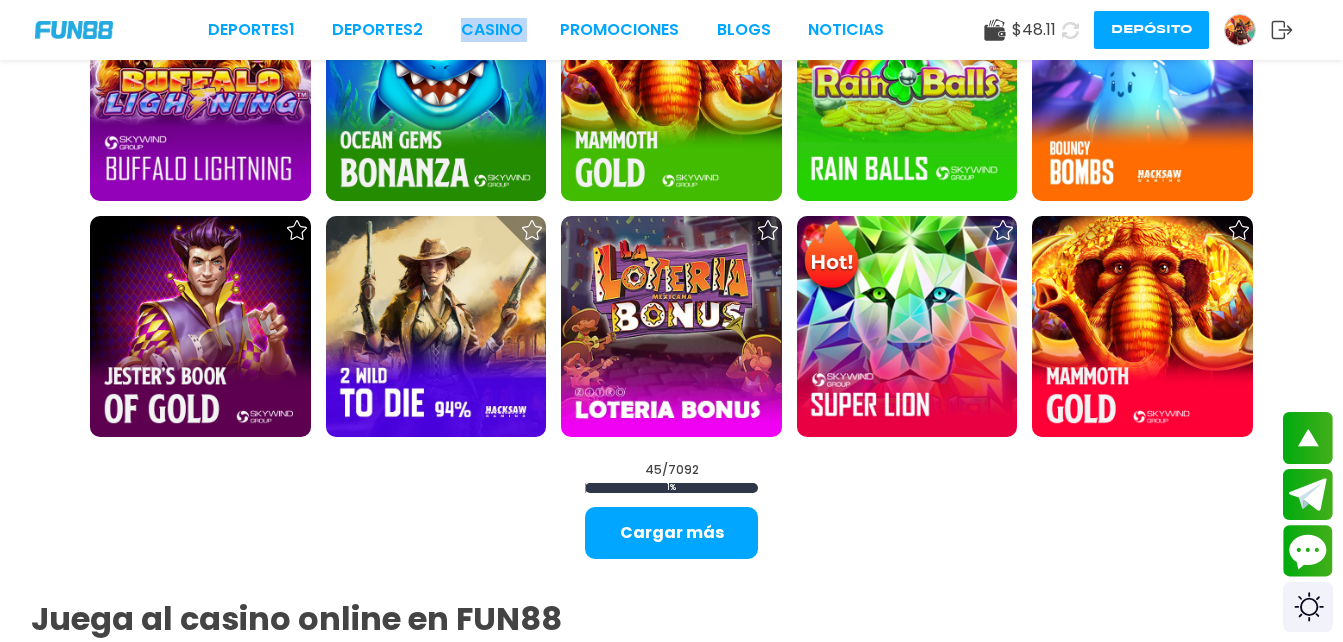 scroll, scrollTop: 2432, scrollLeft: 0, axis: vertical 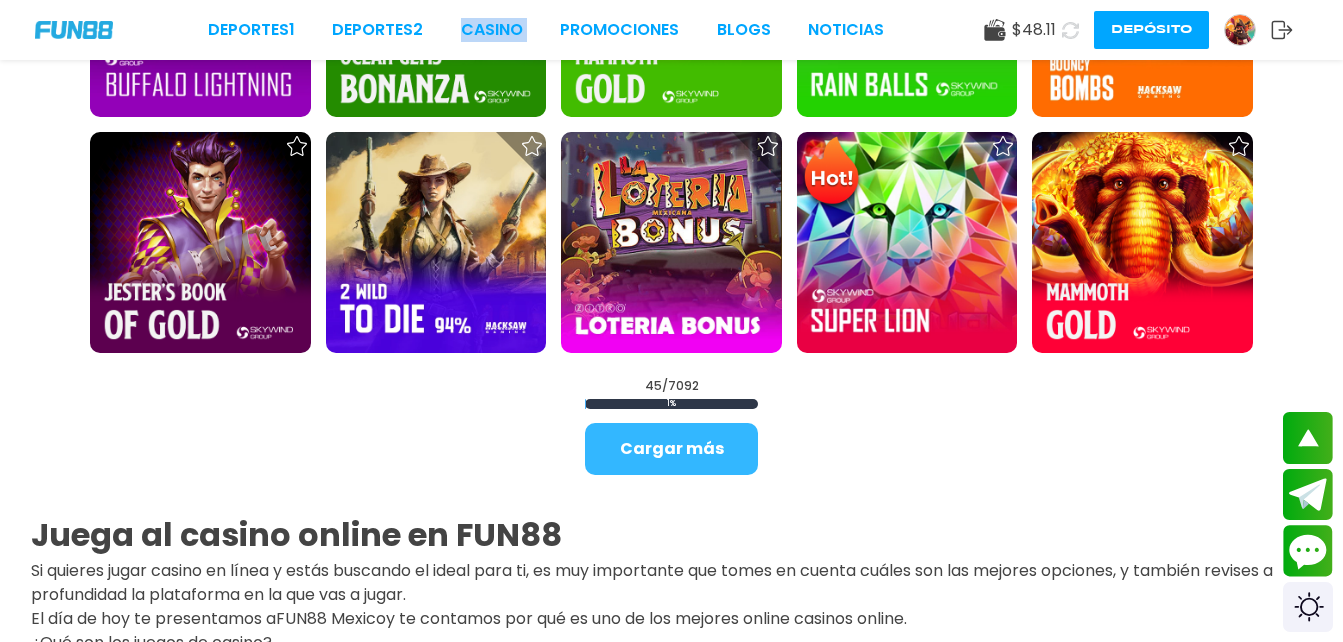 click on "Cargar más" at bounding box center [671, 449] 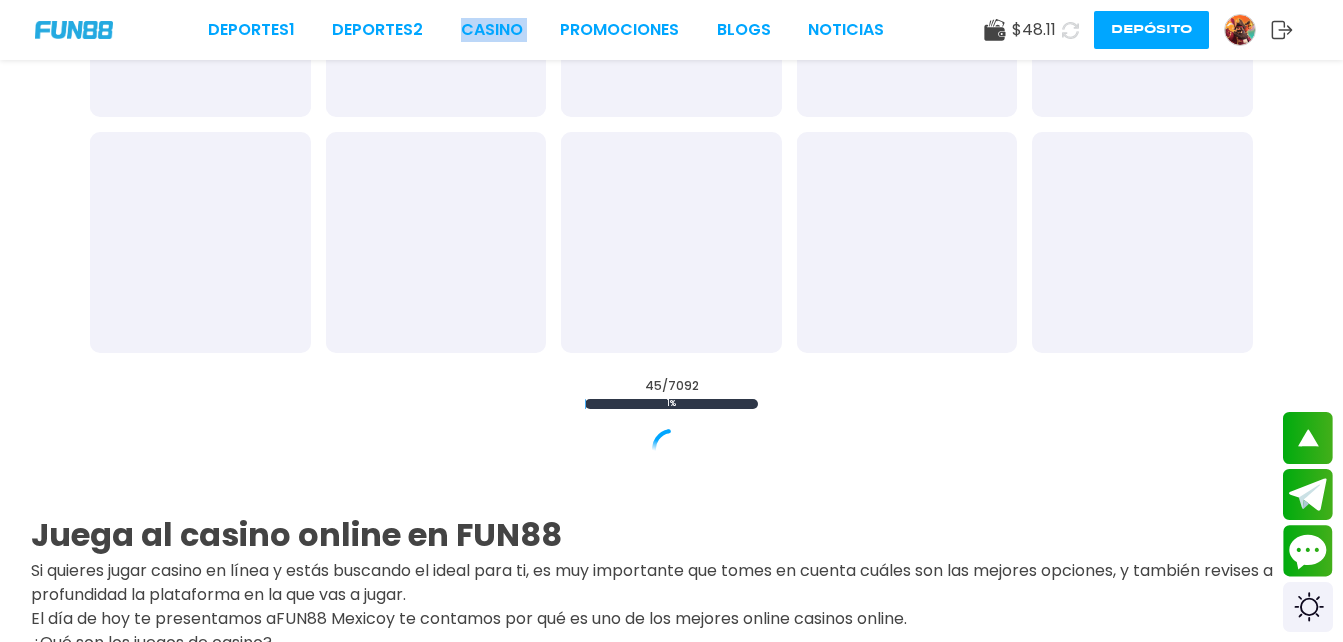 click at bounding box center (671, 449) 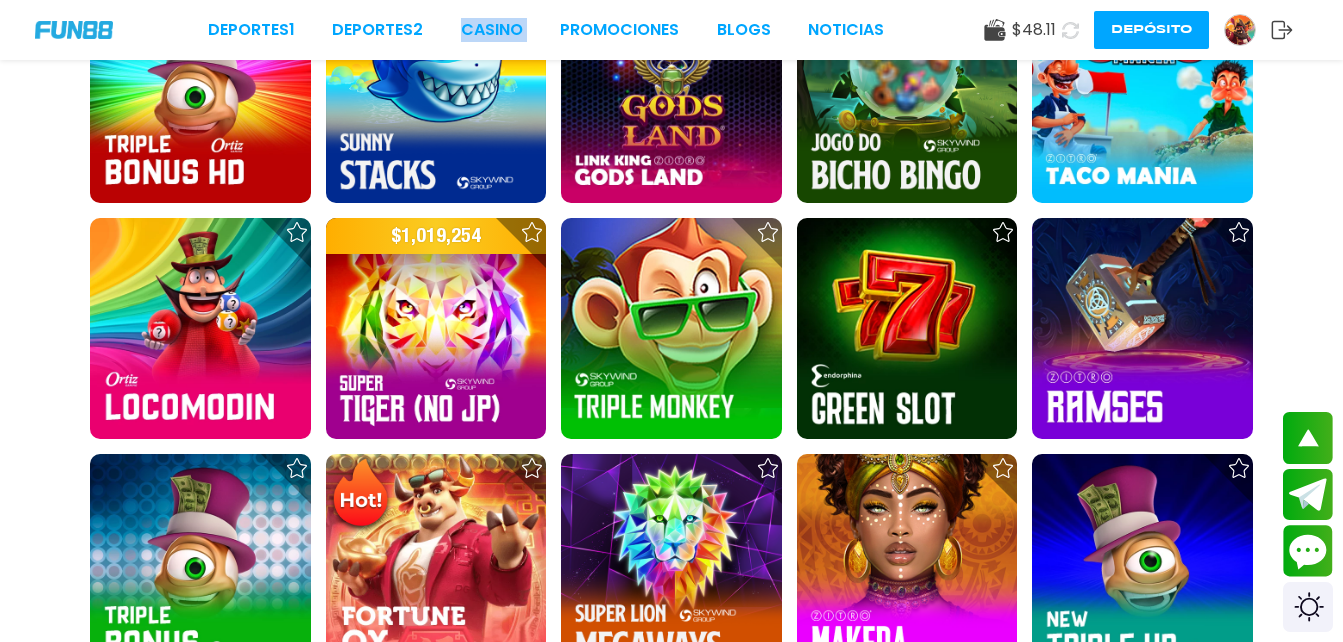 scroll, scrollTop: 2843, scrollLeft: 0, axis: vertical 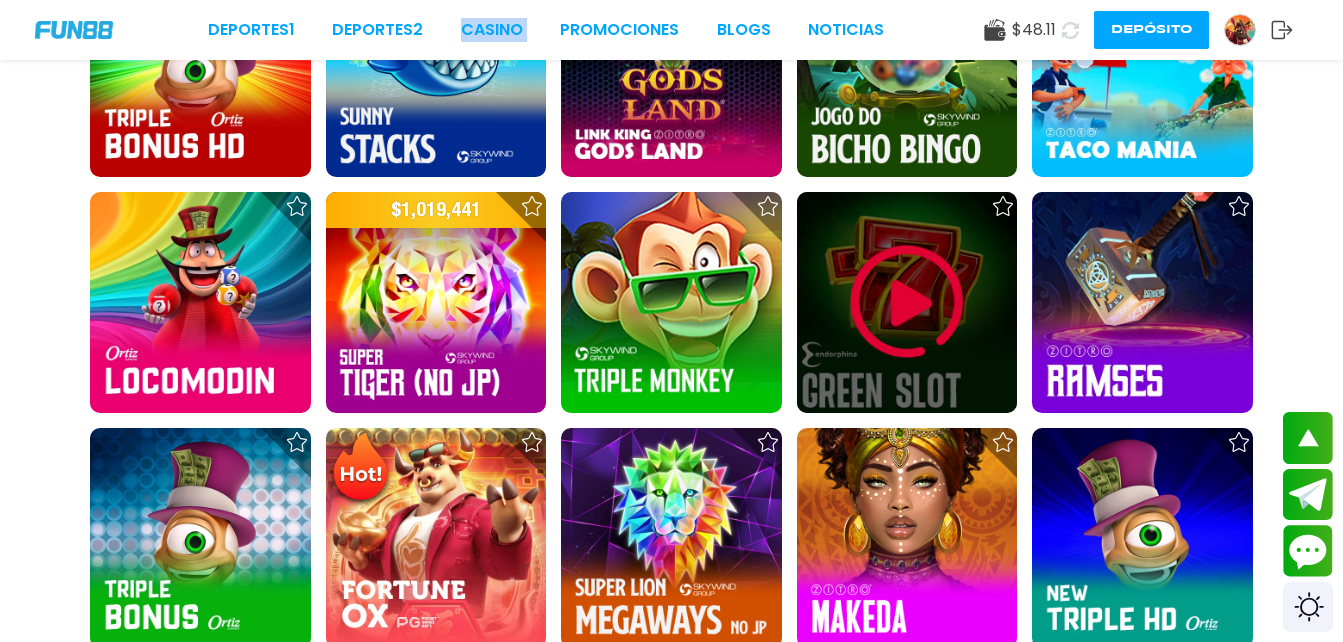click at bounding box center [907, 302] 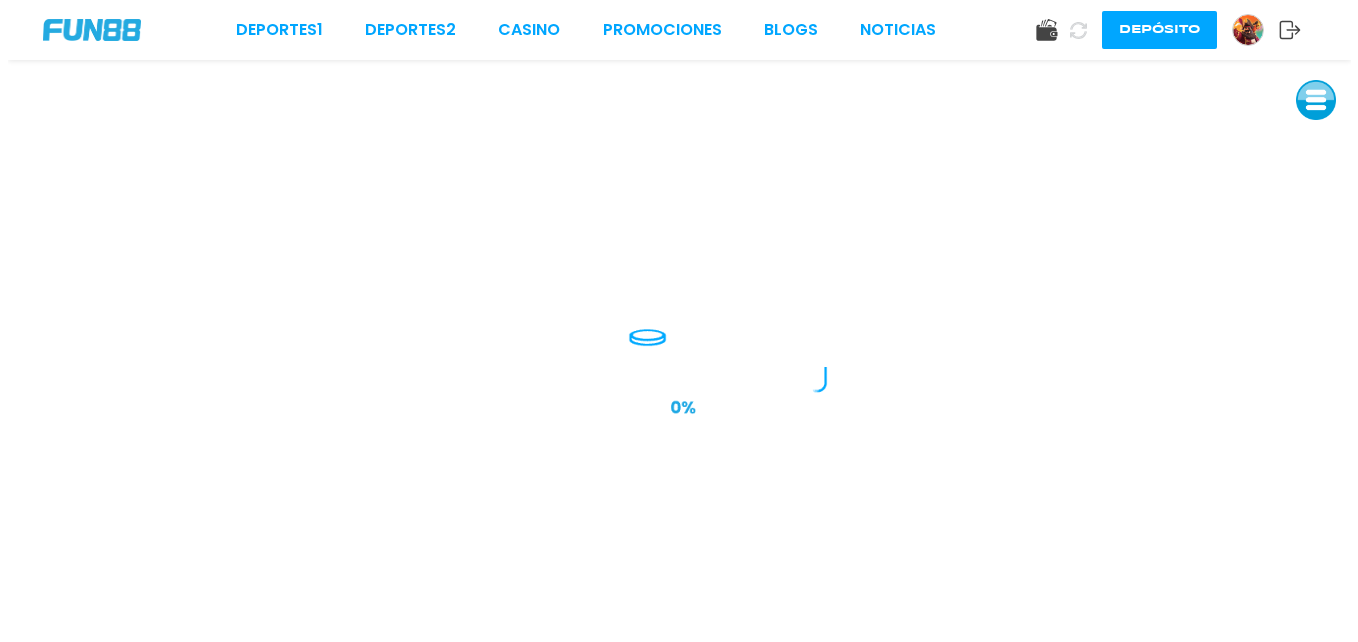scroll, scrollTop: 0, scrollLeft: 0, axis: both 